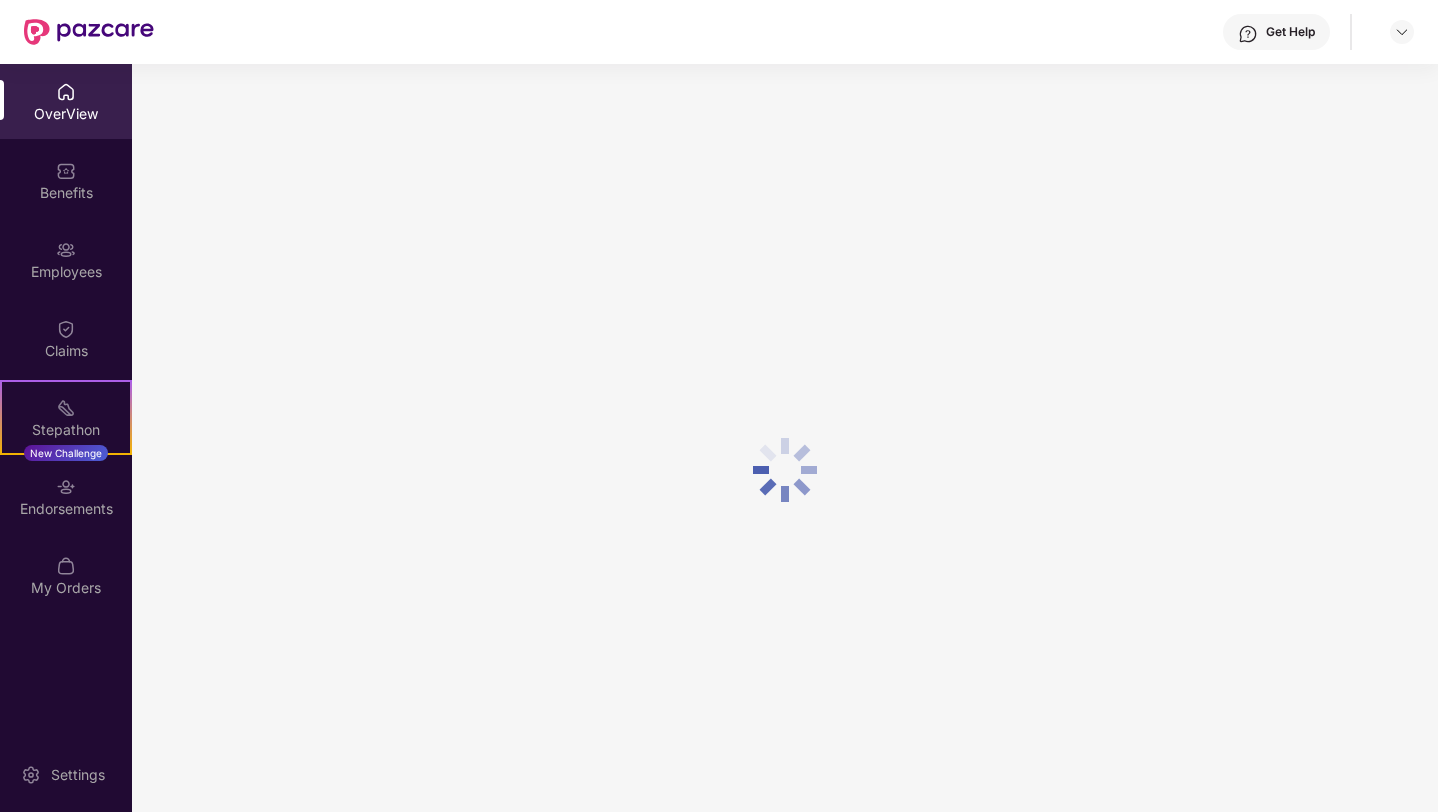 scroll, scrollTop: 0, scrollLeft: 0, axis: both 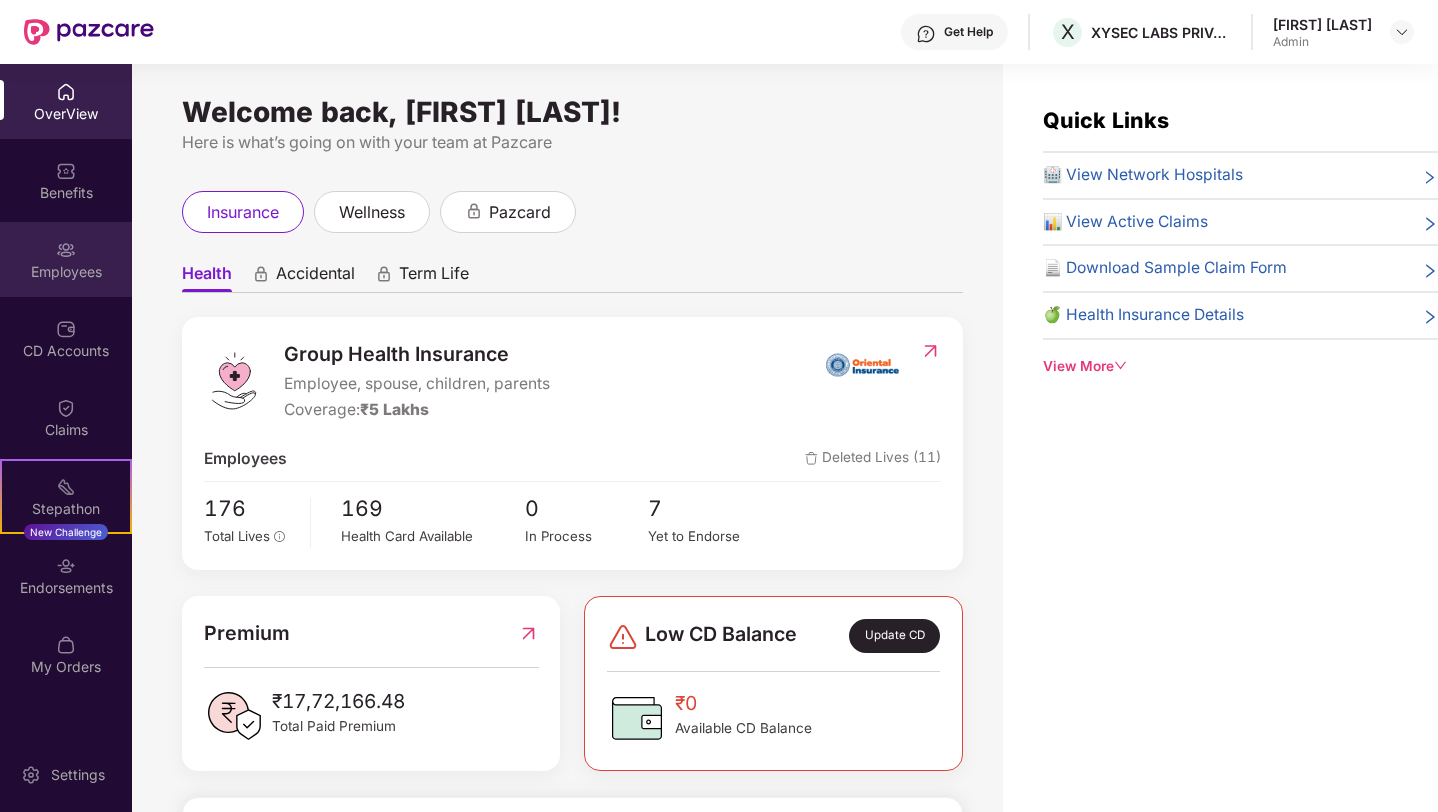 click at bounding box center [66, 250] 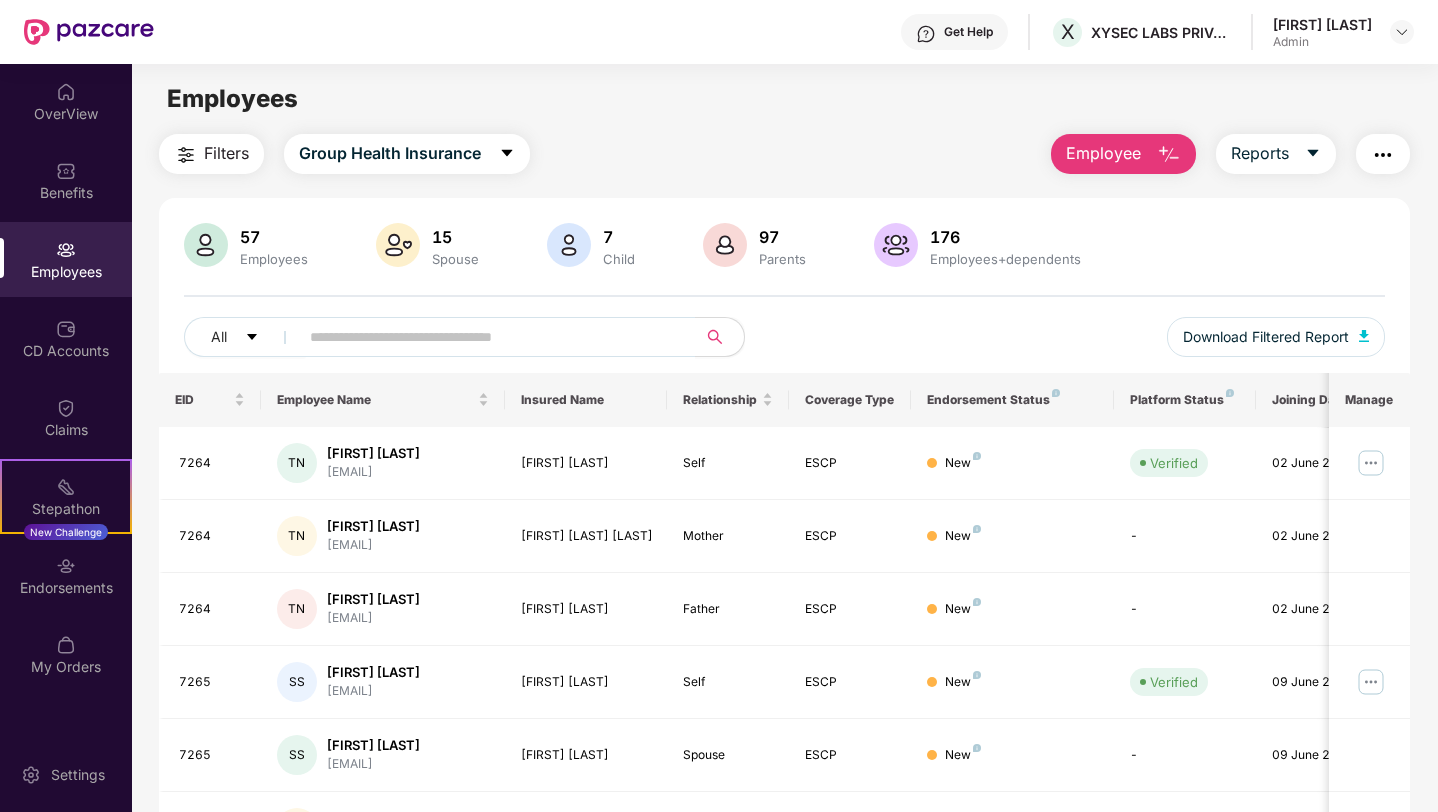 click on "Employee" at bounding box center [1123, 154] 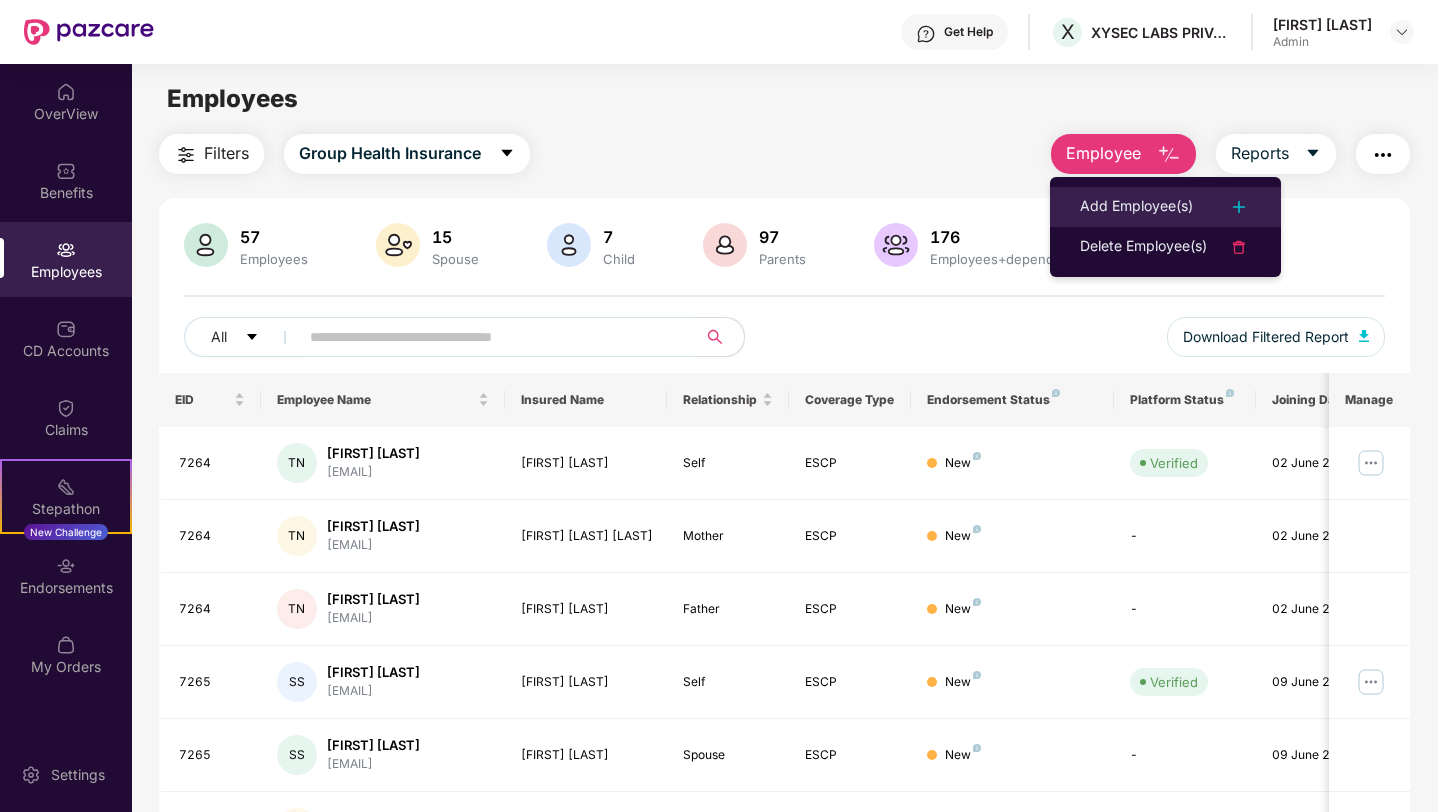 click on "Add Employee(s)" at bounding box center (1136, 207) 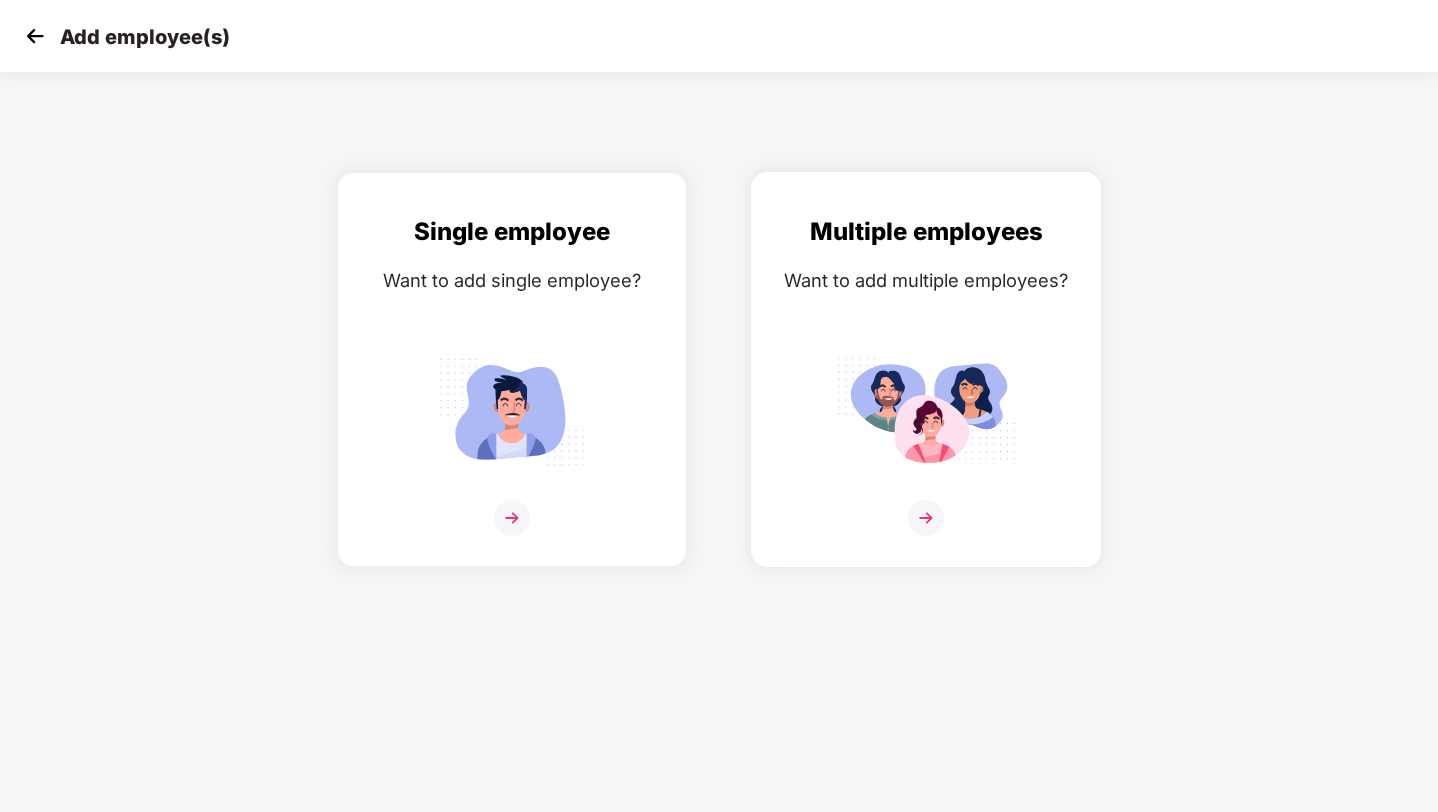 click at bounding box center [926, 411] 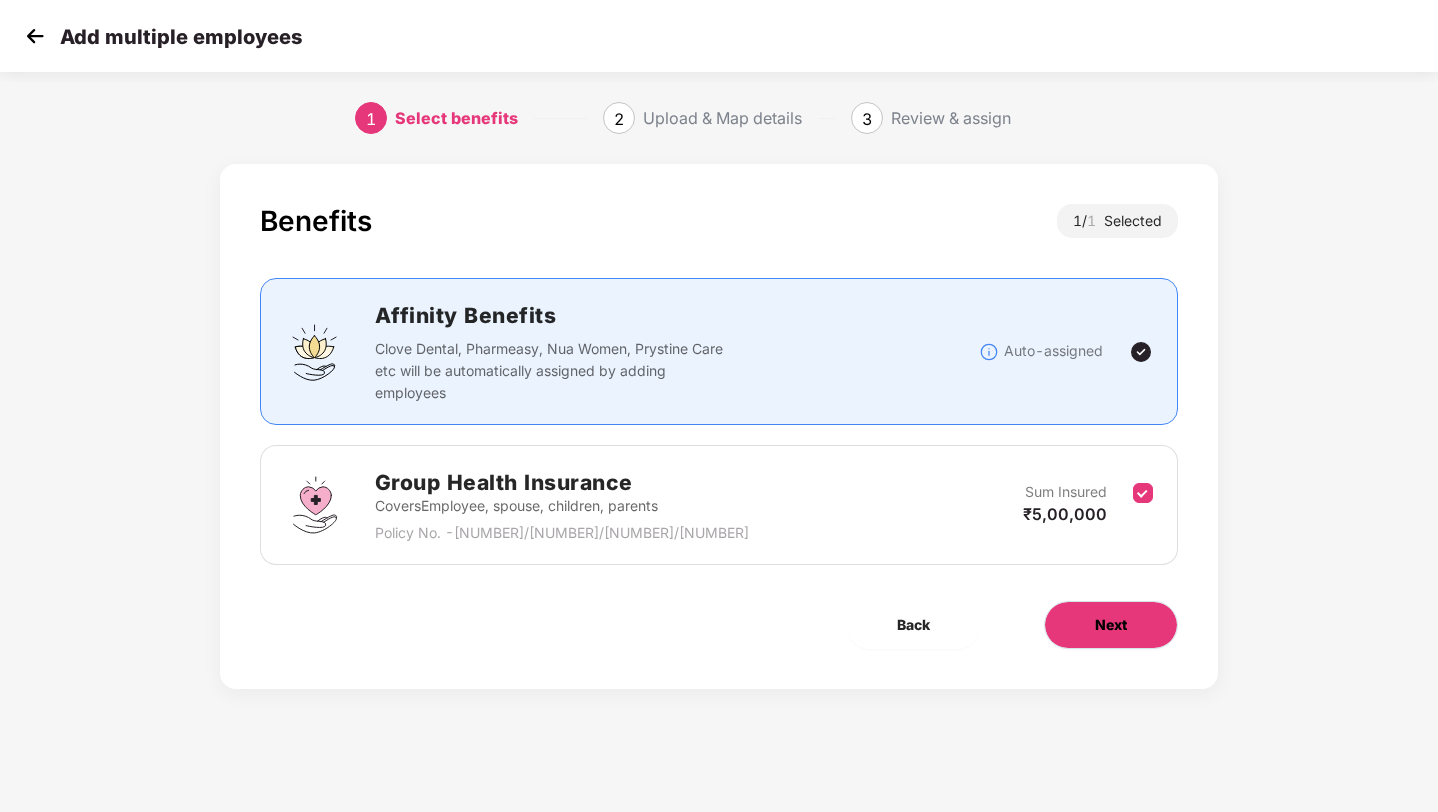click on "Next" at bounding box center [1111, 625] 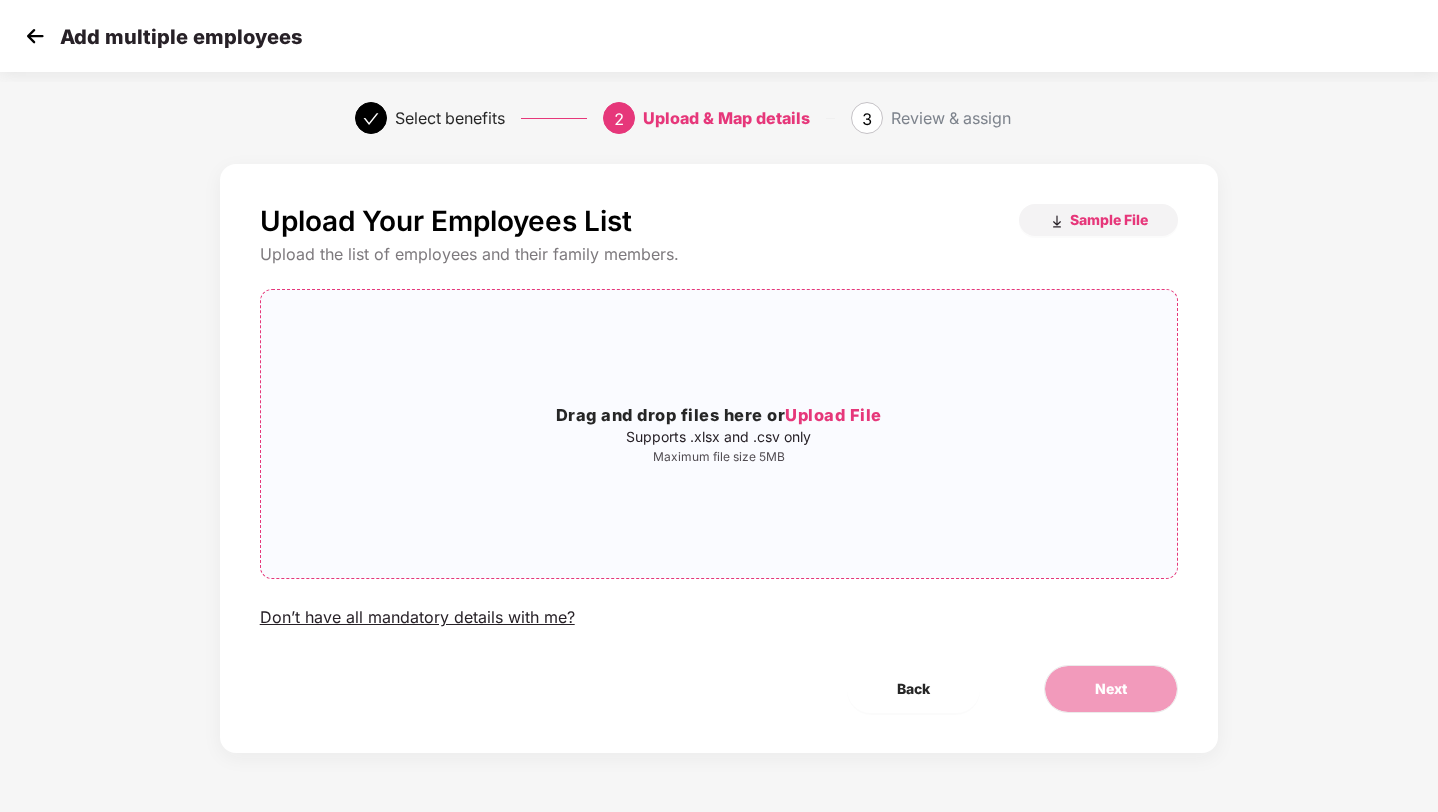 click on "Upload File" at bounding box center (833, 415) 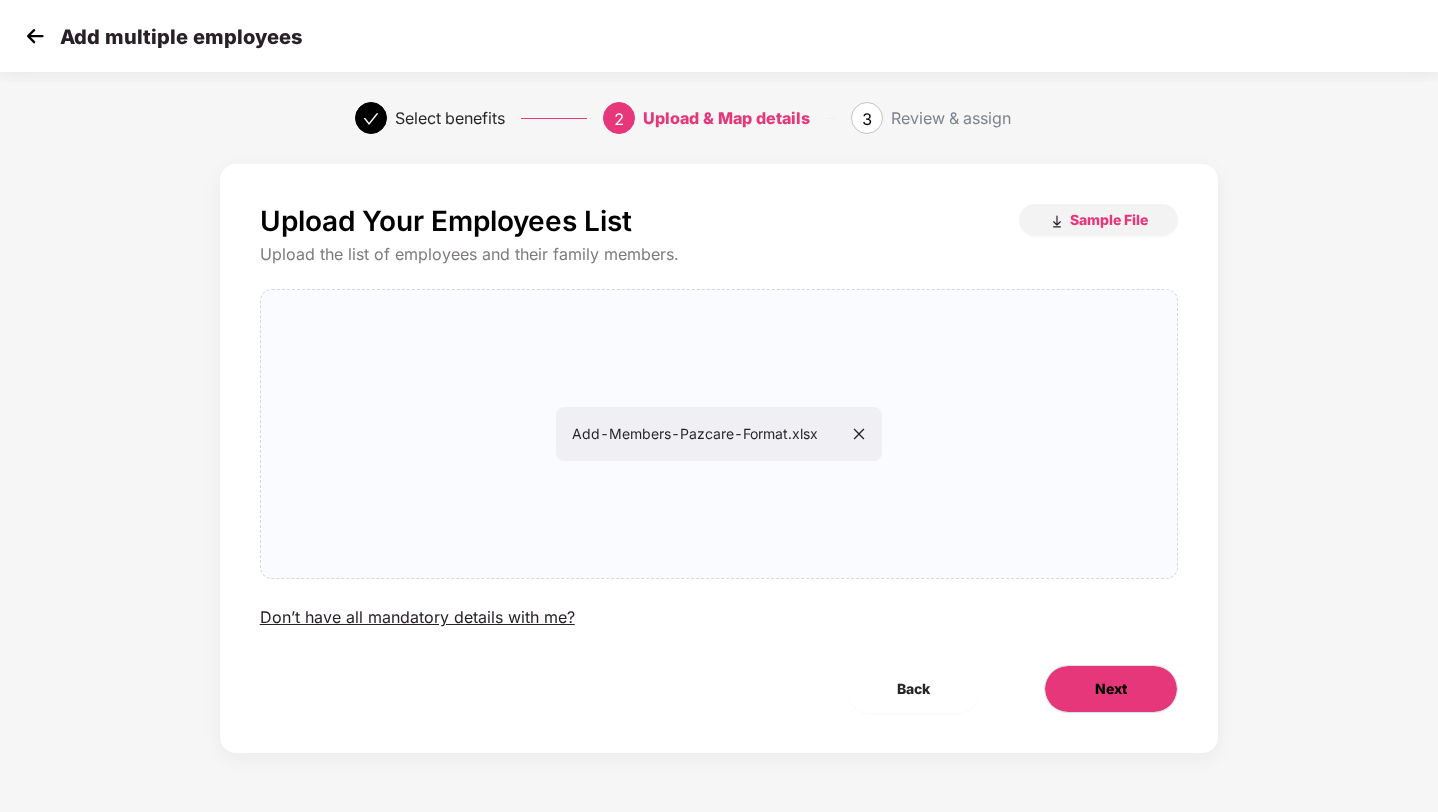 click on "Next" at bounding box center (1111, 689) 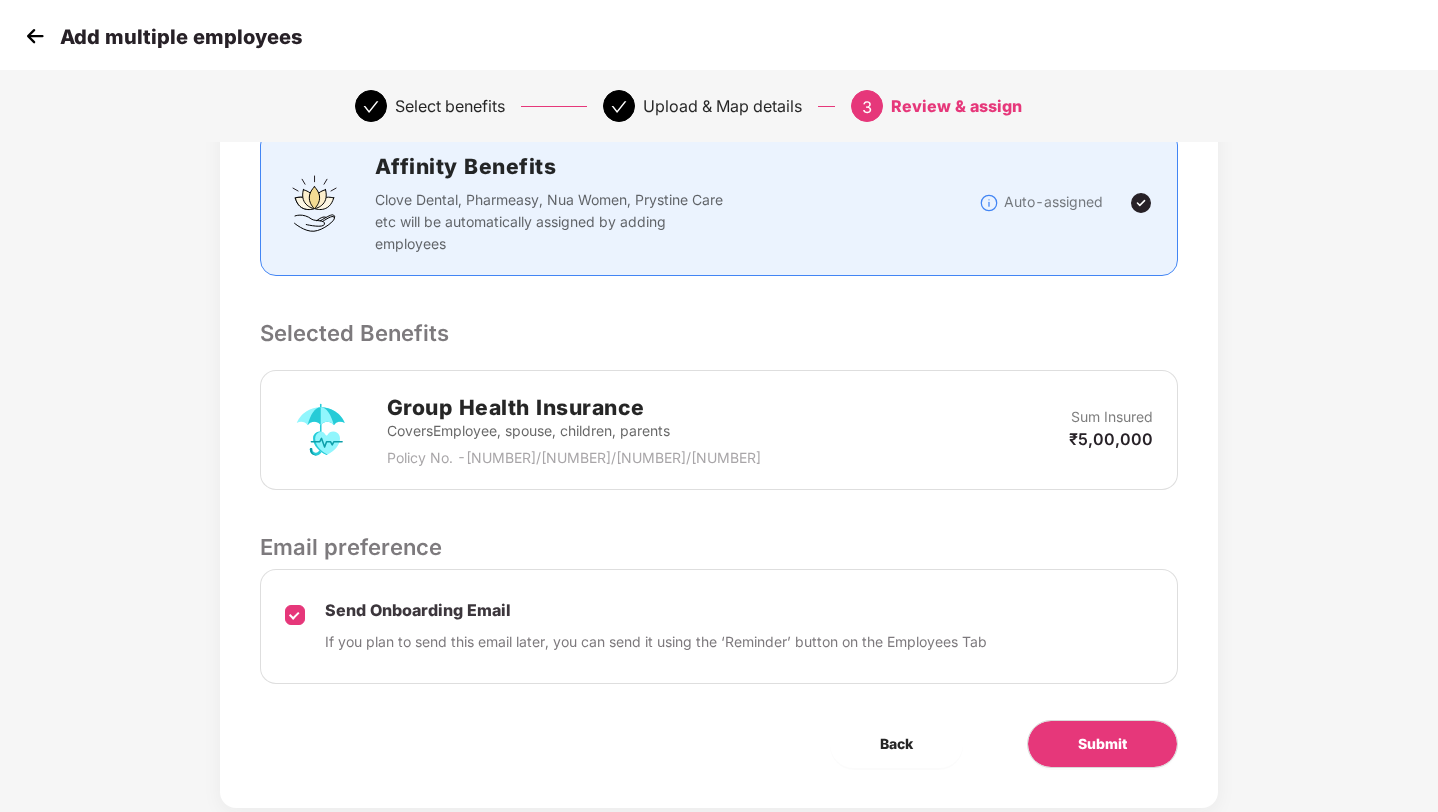 scroll, scrollTop: 324, scrollLeft: 0, axis: vertical 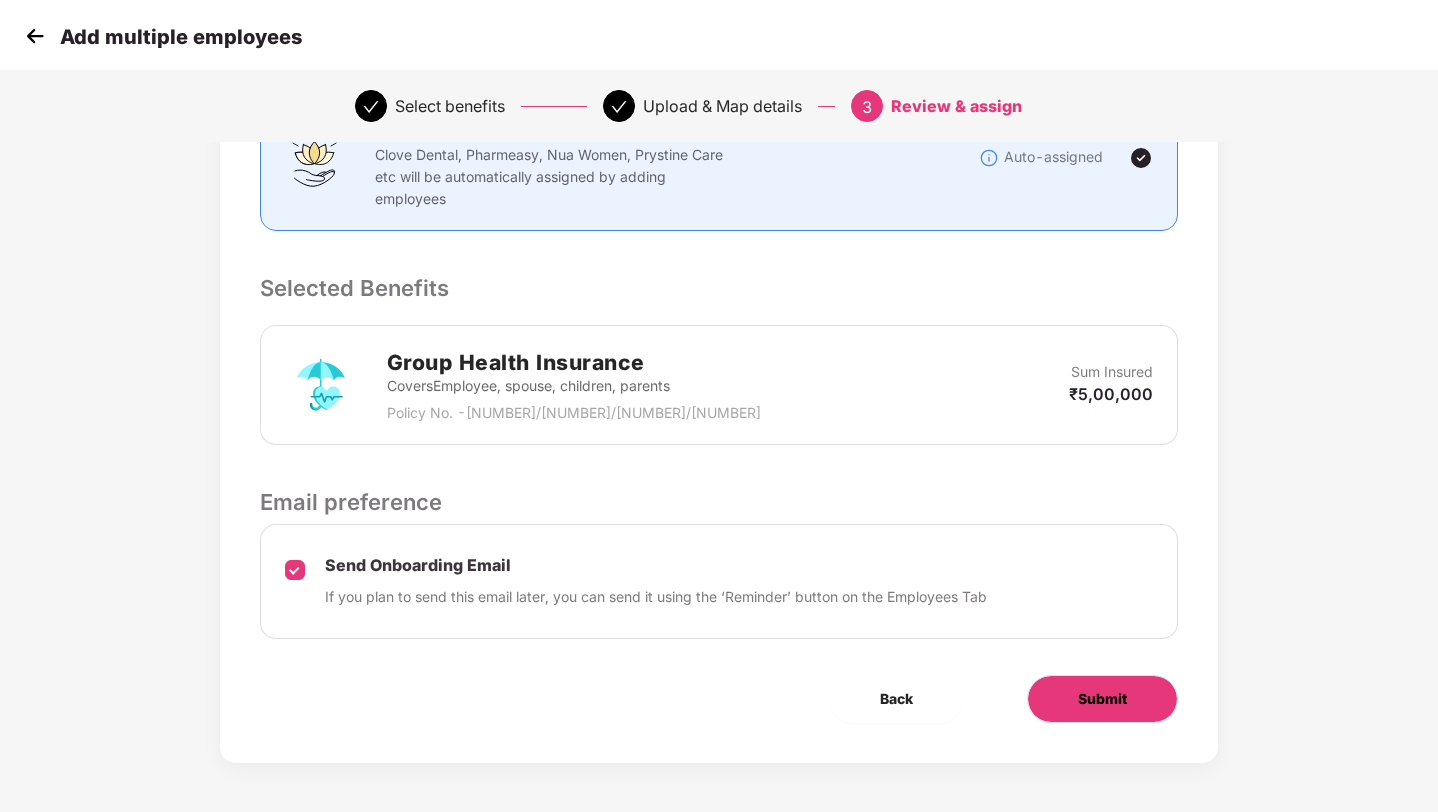 click on "Submit" at bounding box center [1102, 699] 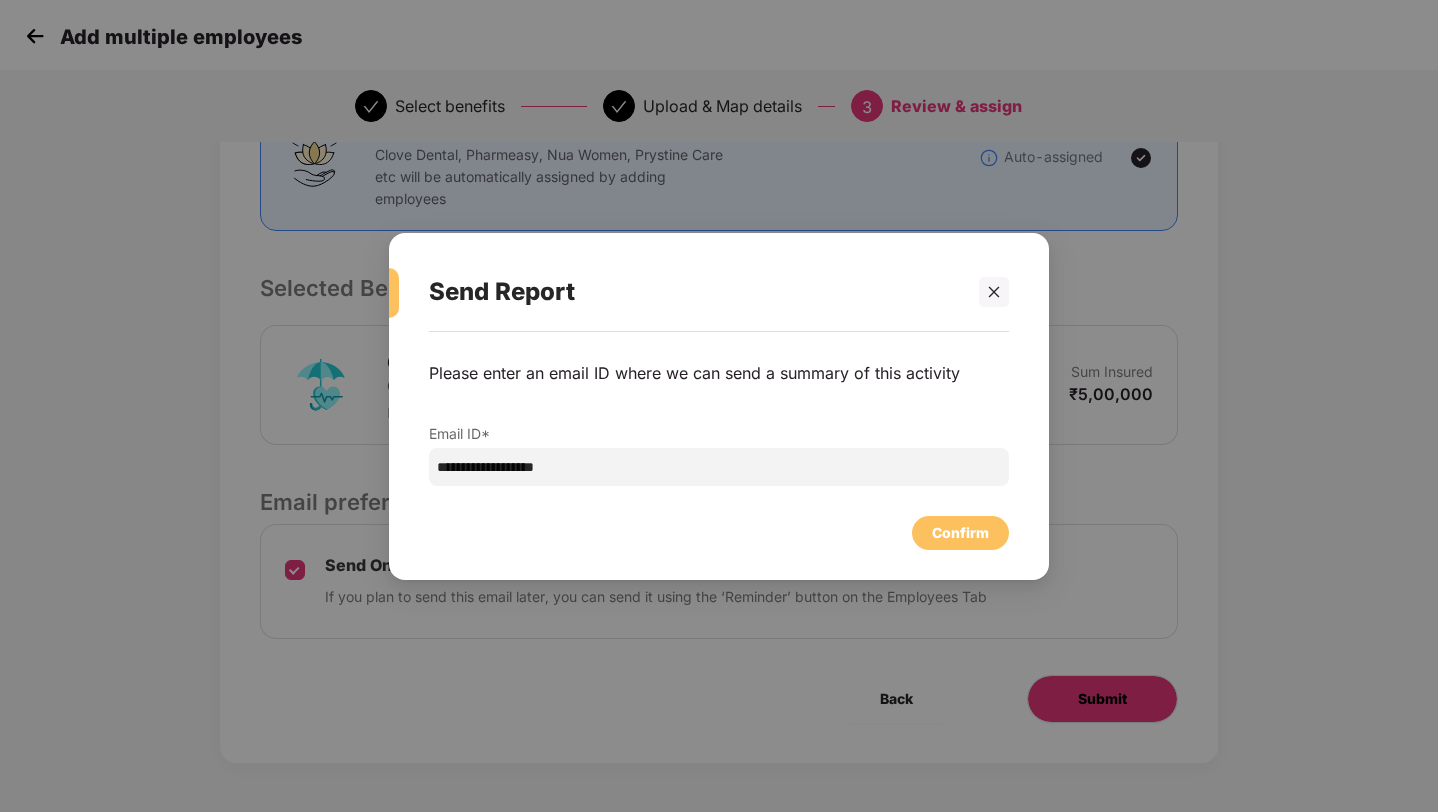 scroll, scrollTop: 0, scrollLeft: 0, axis: both 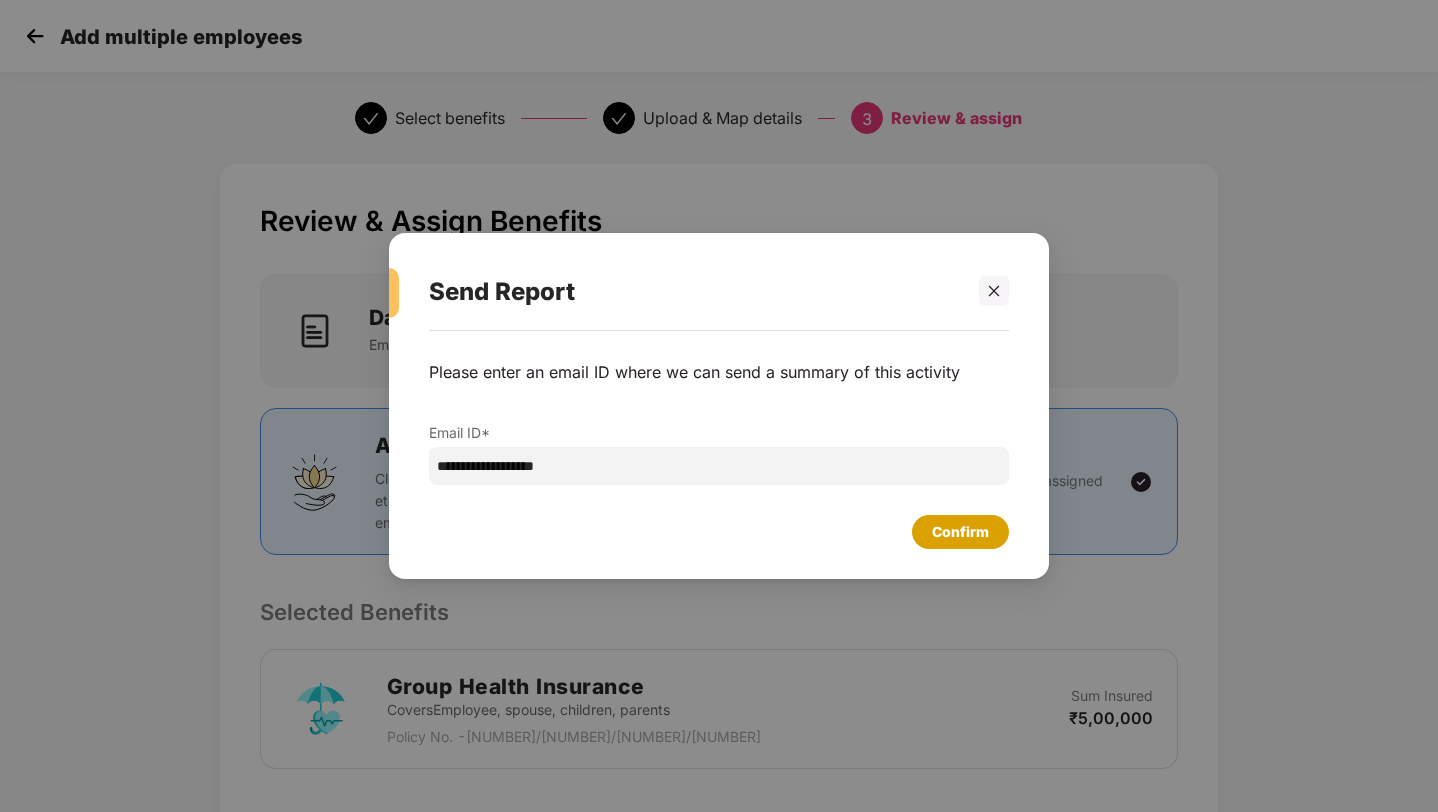 click on "Confirm" at bounding box center [960, 532] 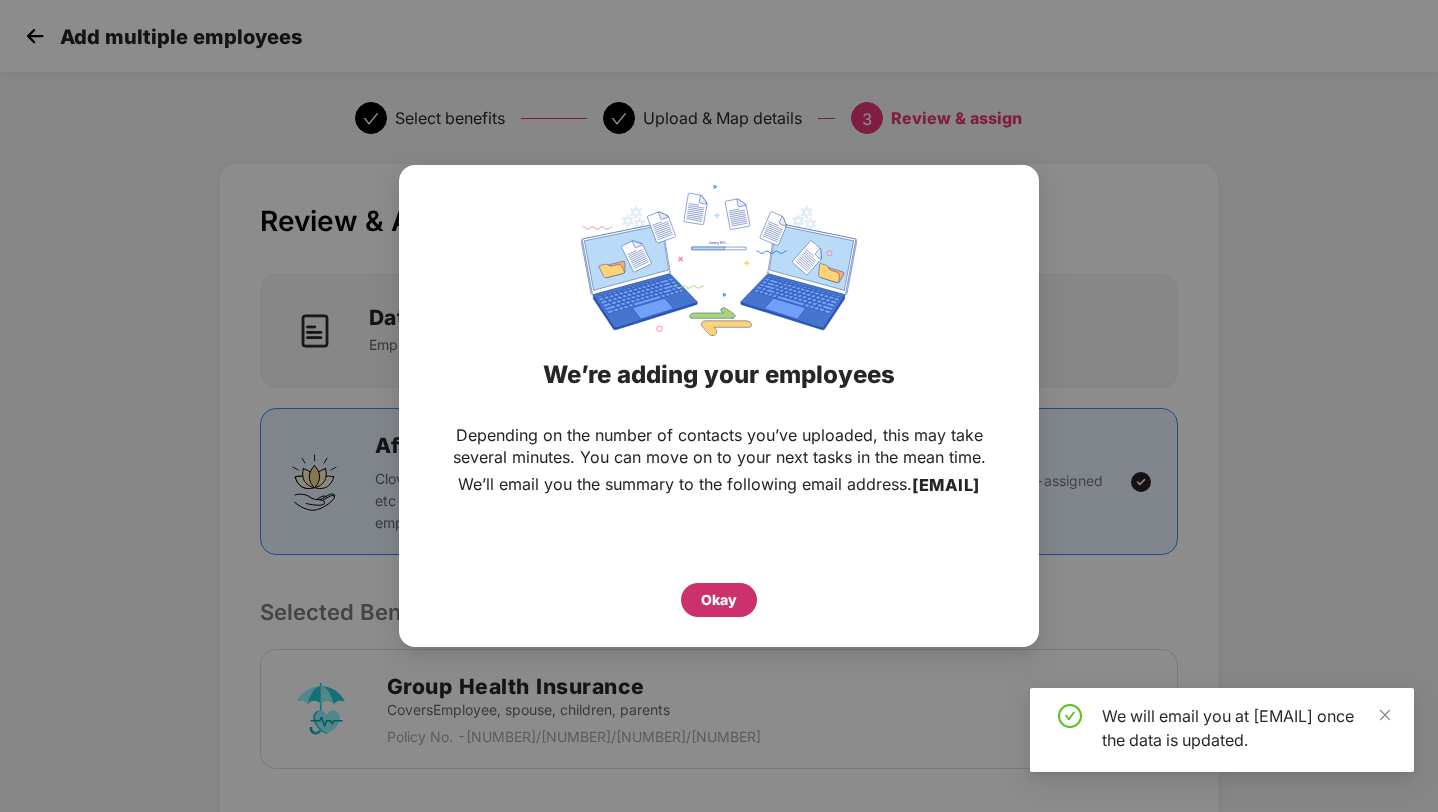 click on "Okay" at bounding box center (719, 600) 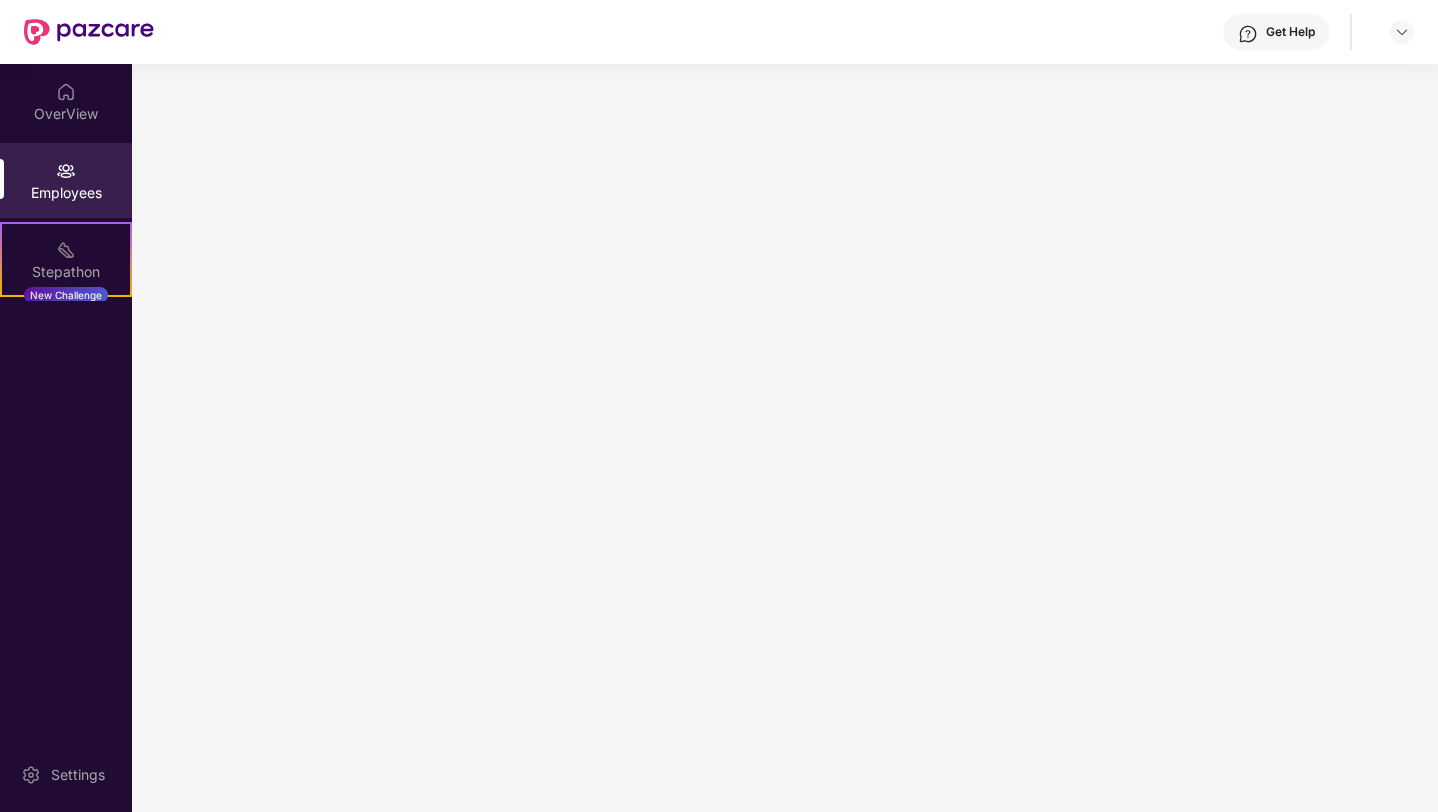 scroll, scrollTop: 0, scrollLeft: 0, axis: both 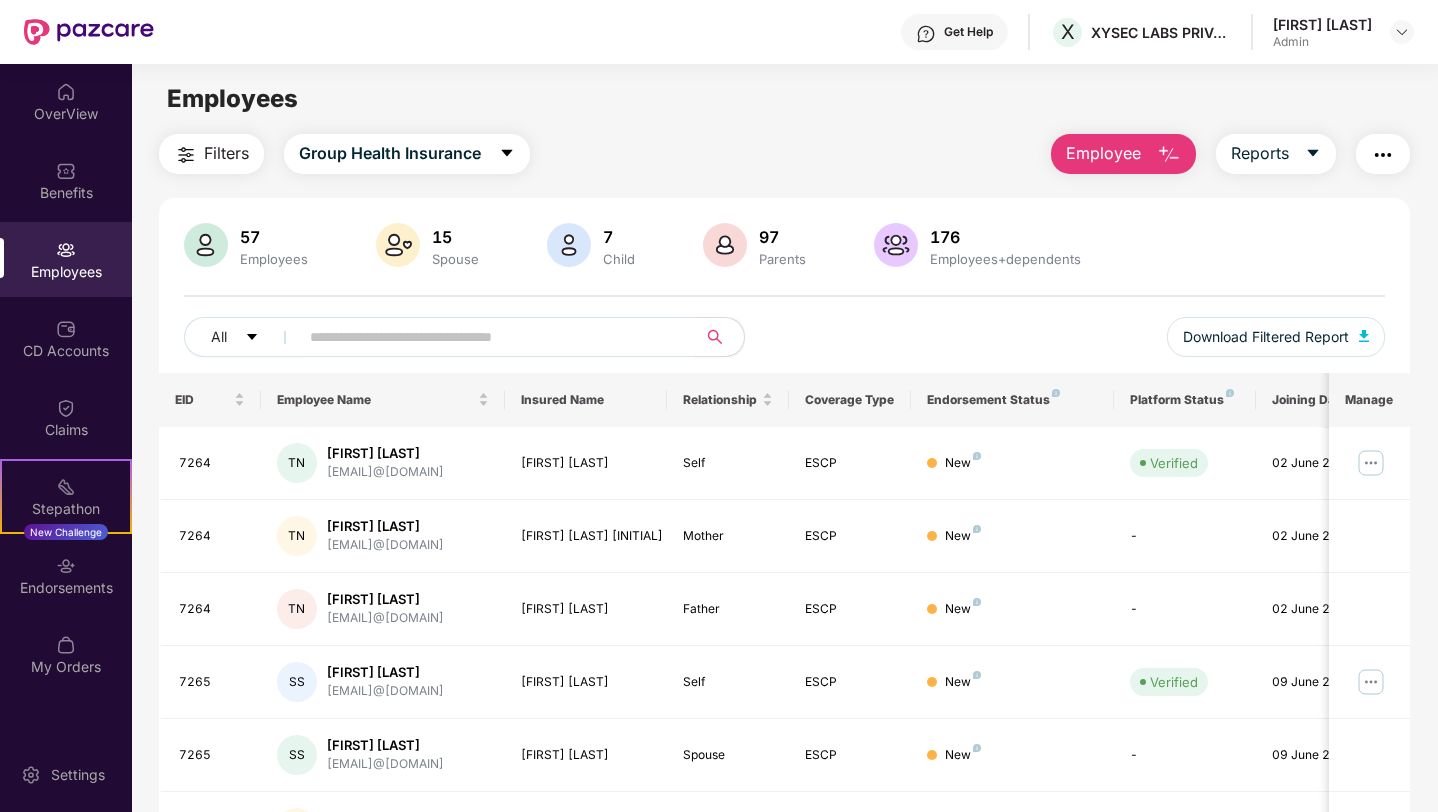 click at bounding box center (1383, 154) 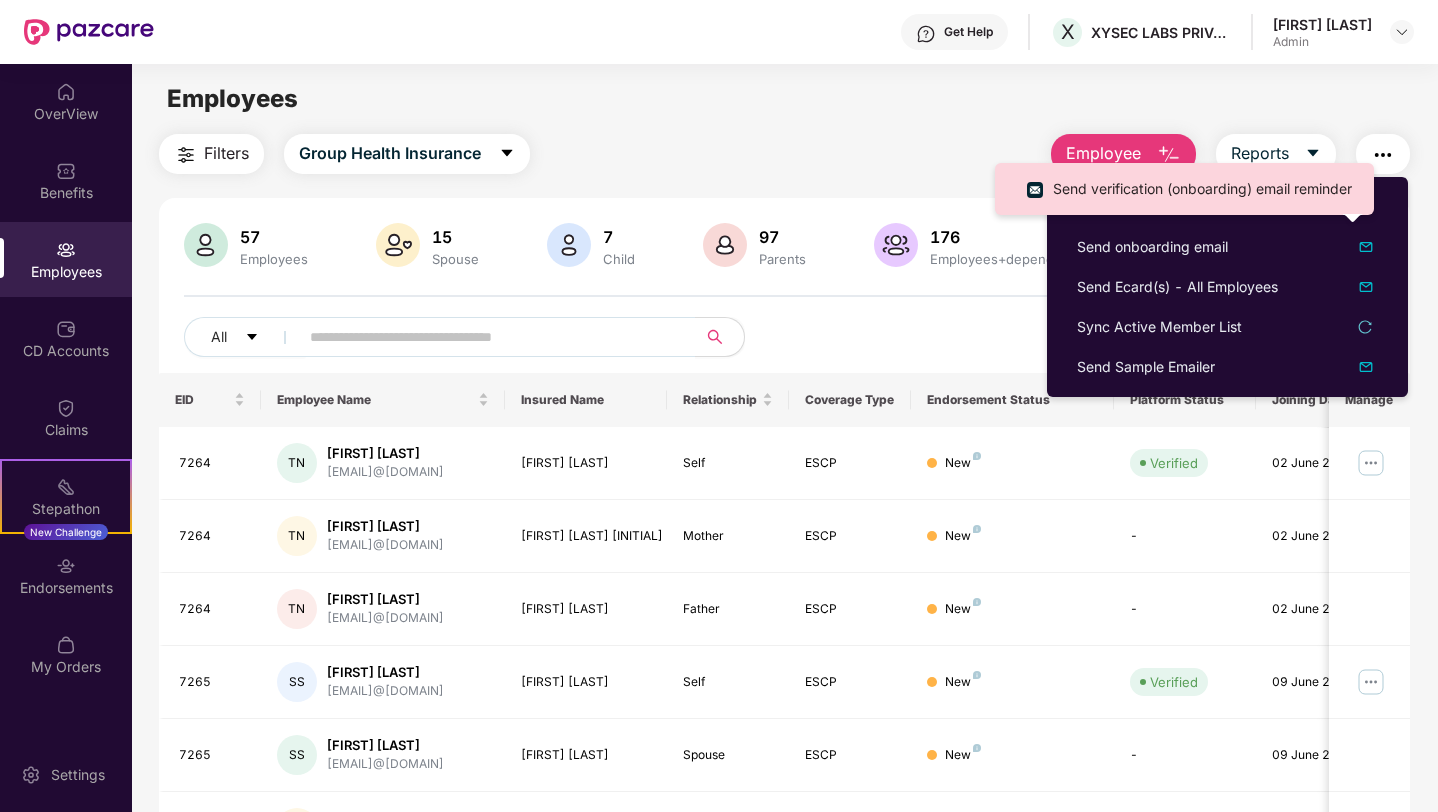 click on "Send verification (onboarding) email reminder" at bounding box center [1184, 189] 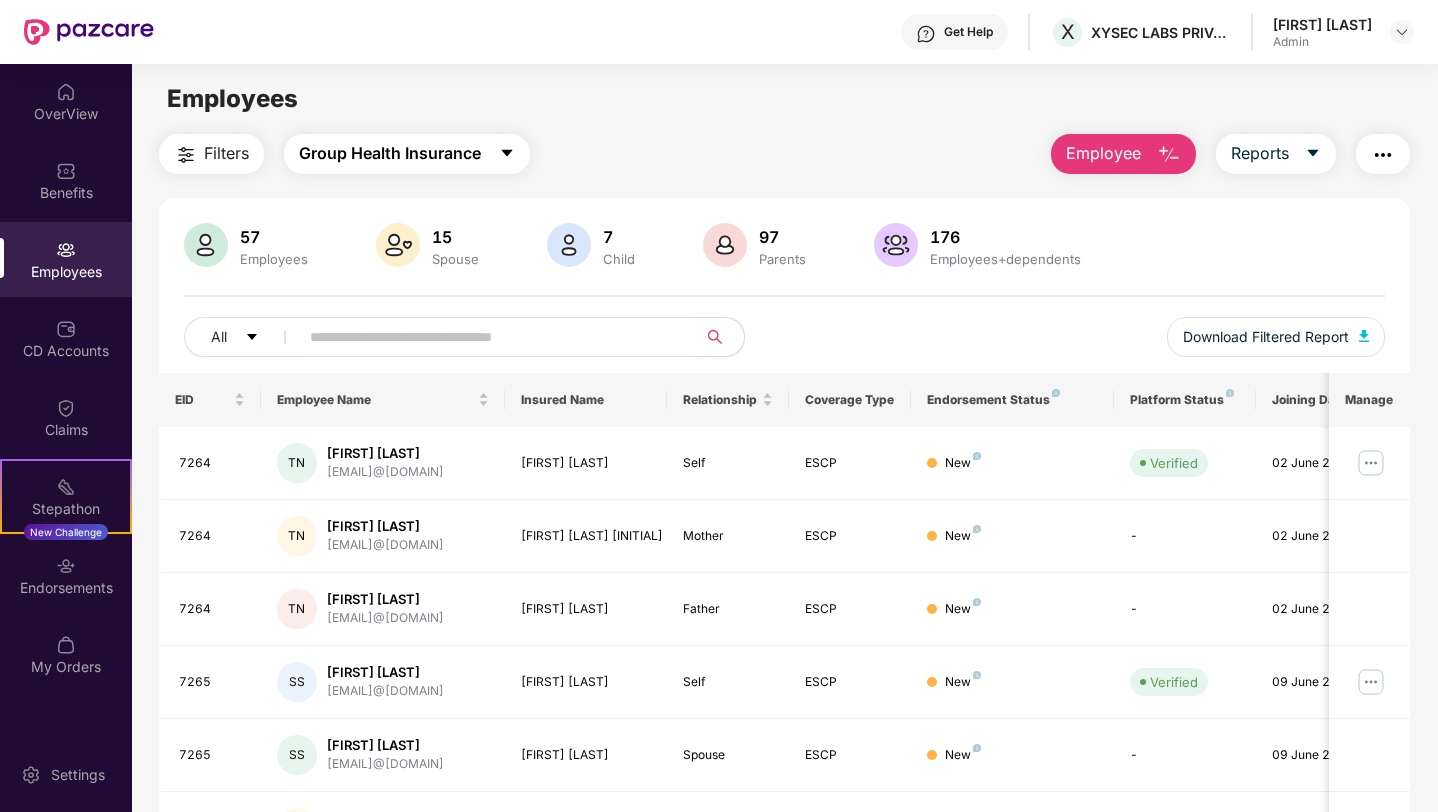 click on "Group Health Insurance" at bounding box center (390, 153) 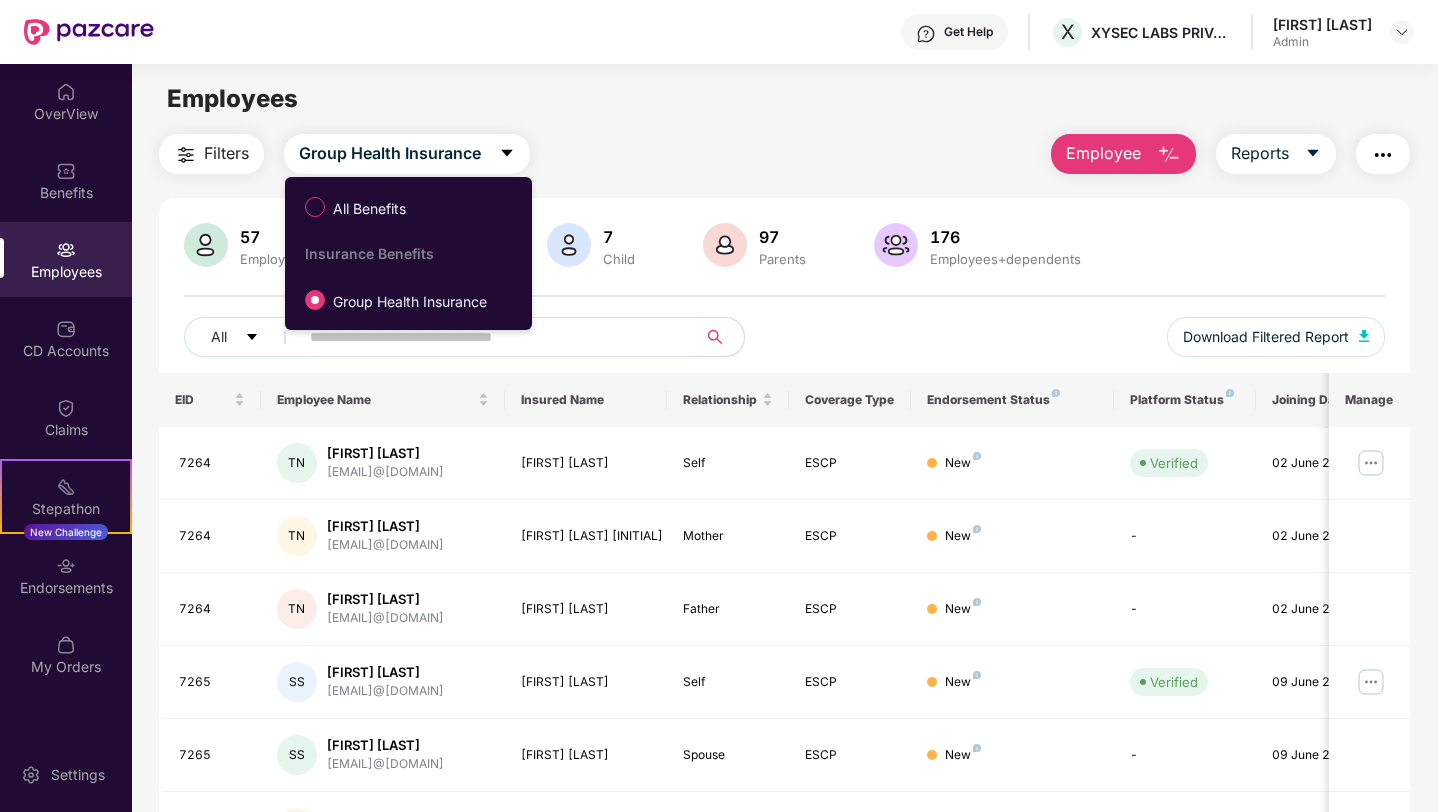 click on "Filters" at bounding box center (226, 153) 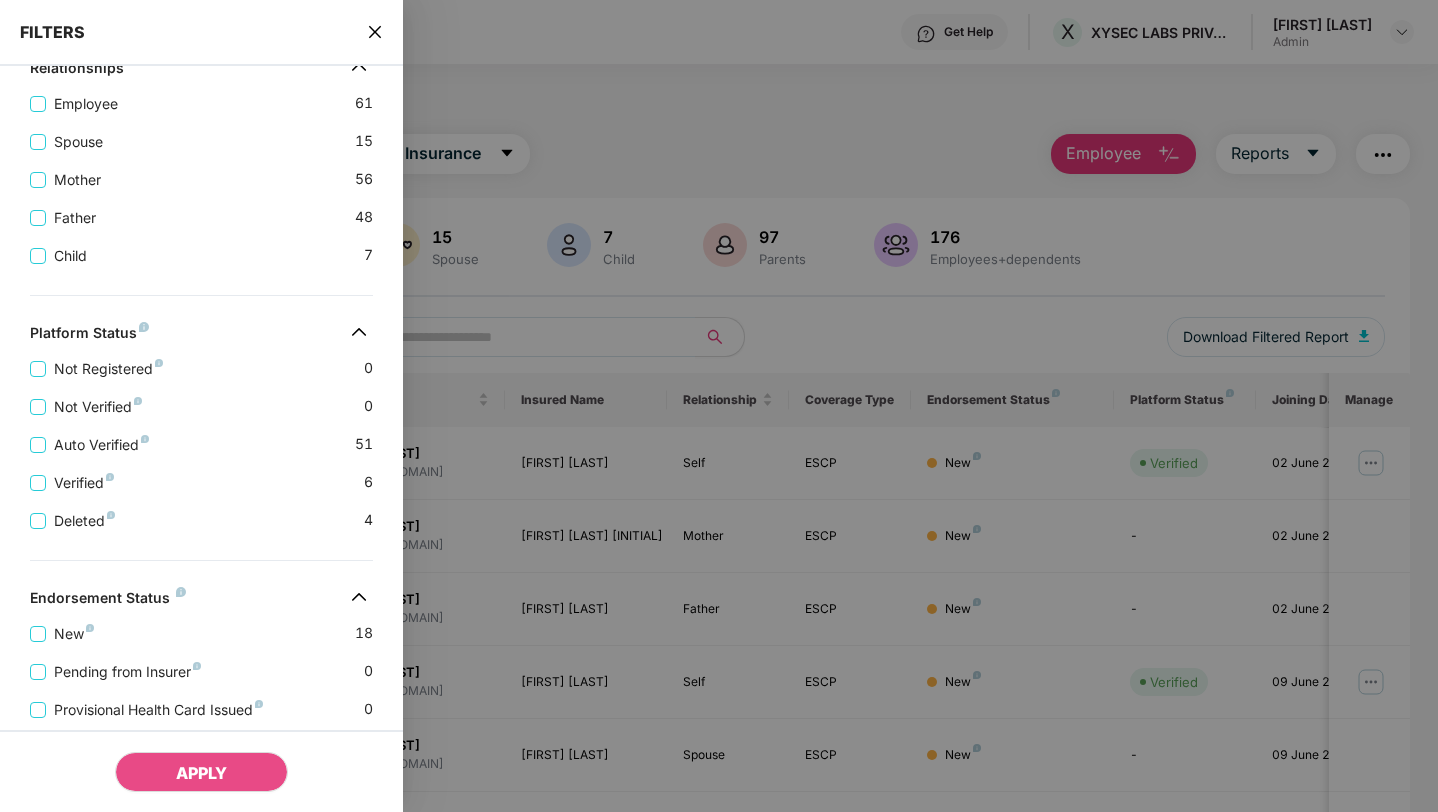 scroll, scrollTop: 417, scrollLeft: 0, axis: vertical 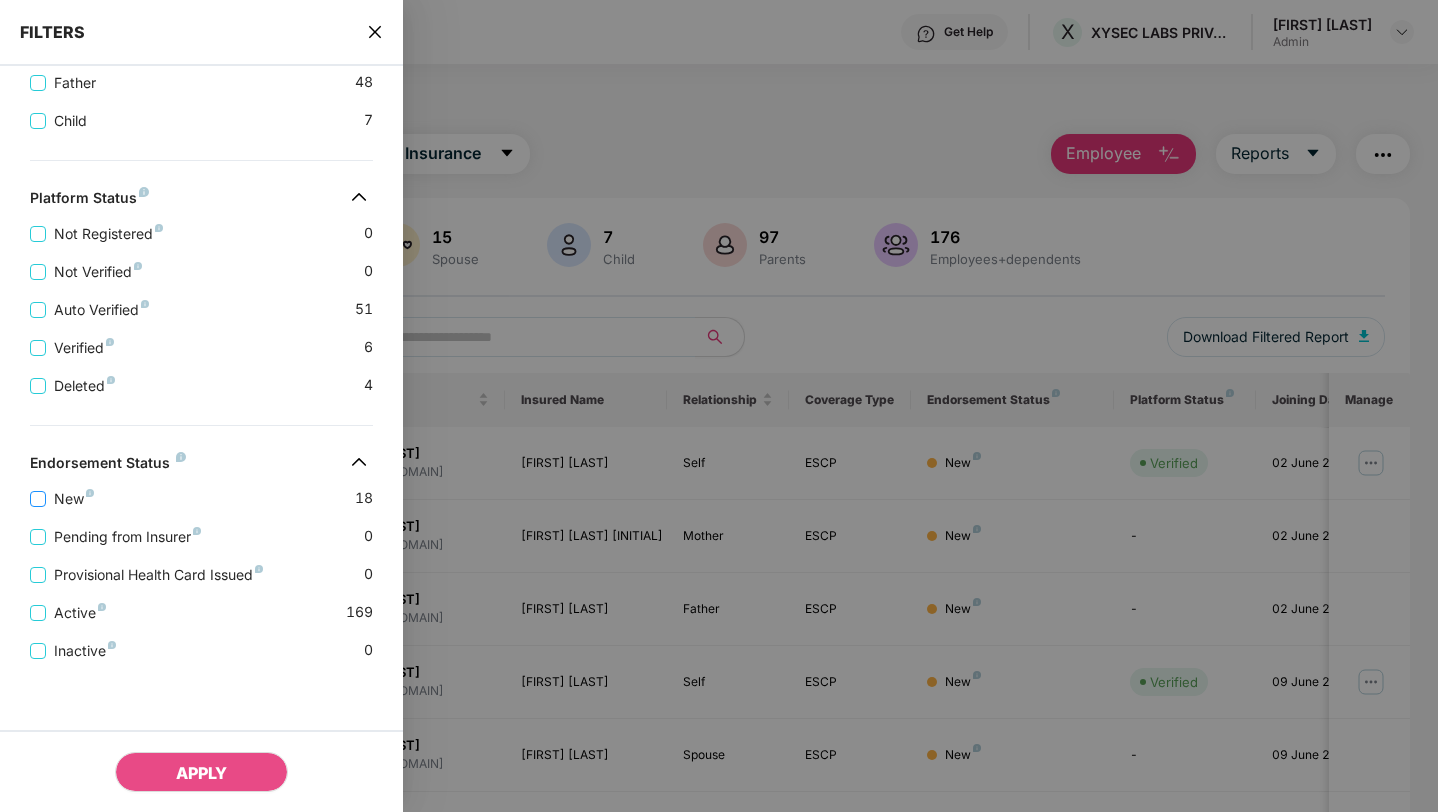 click on "New" at bounding box center (74, 499) 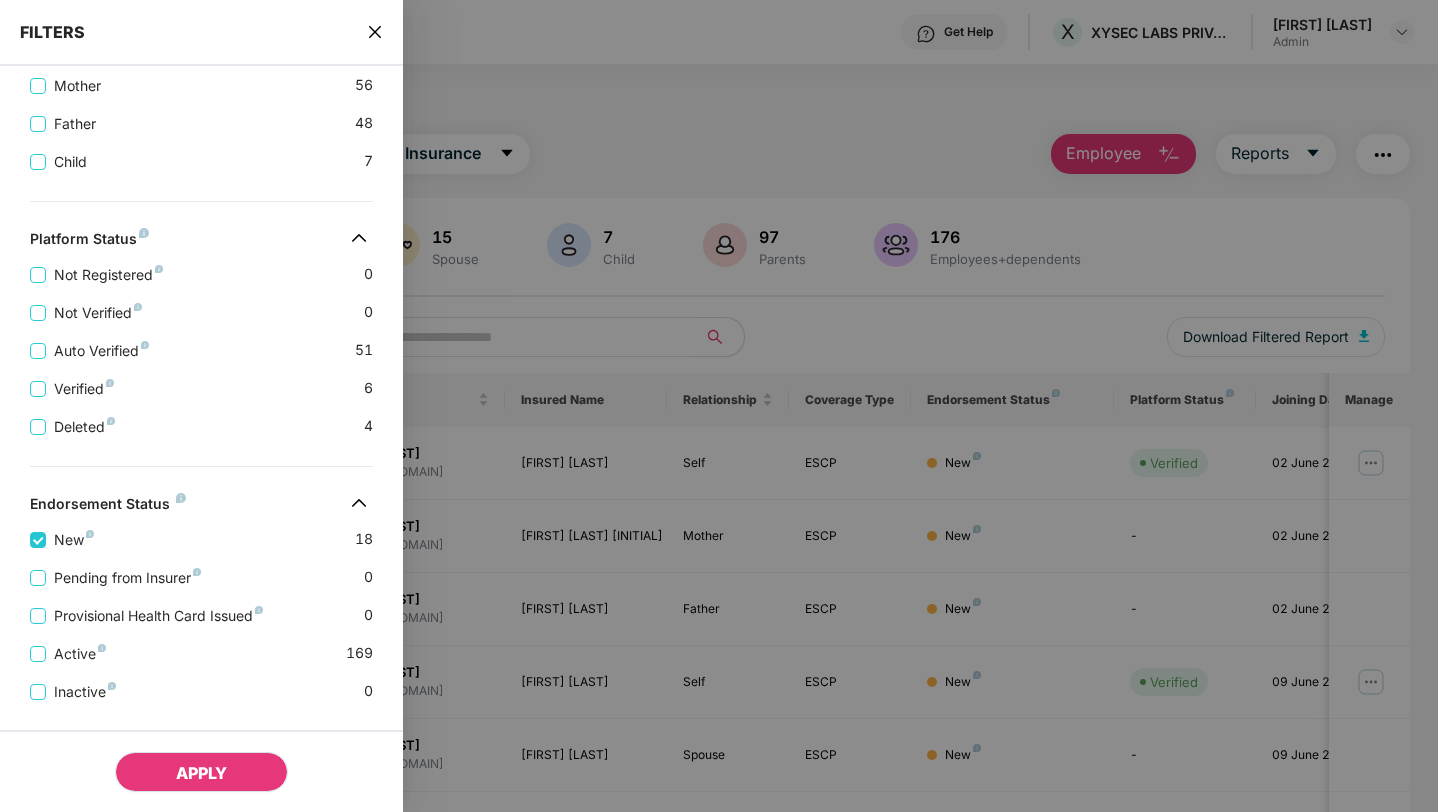 click on "APPLY" at bounding box center (201, 773) 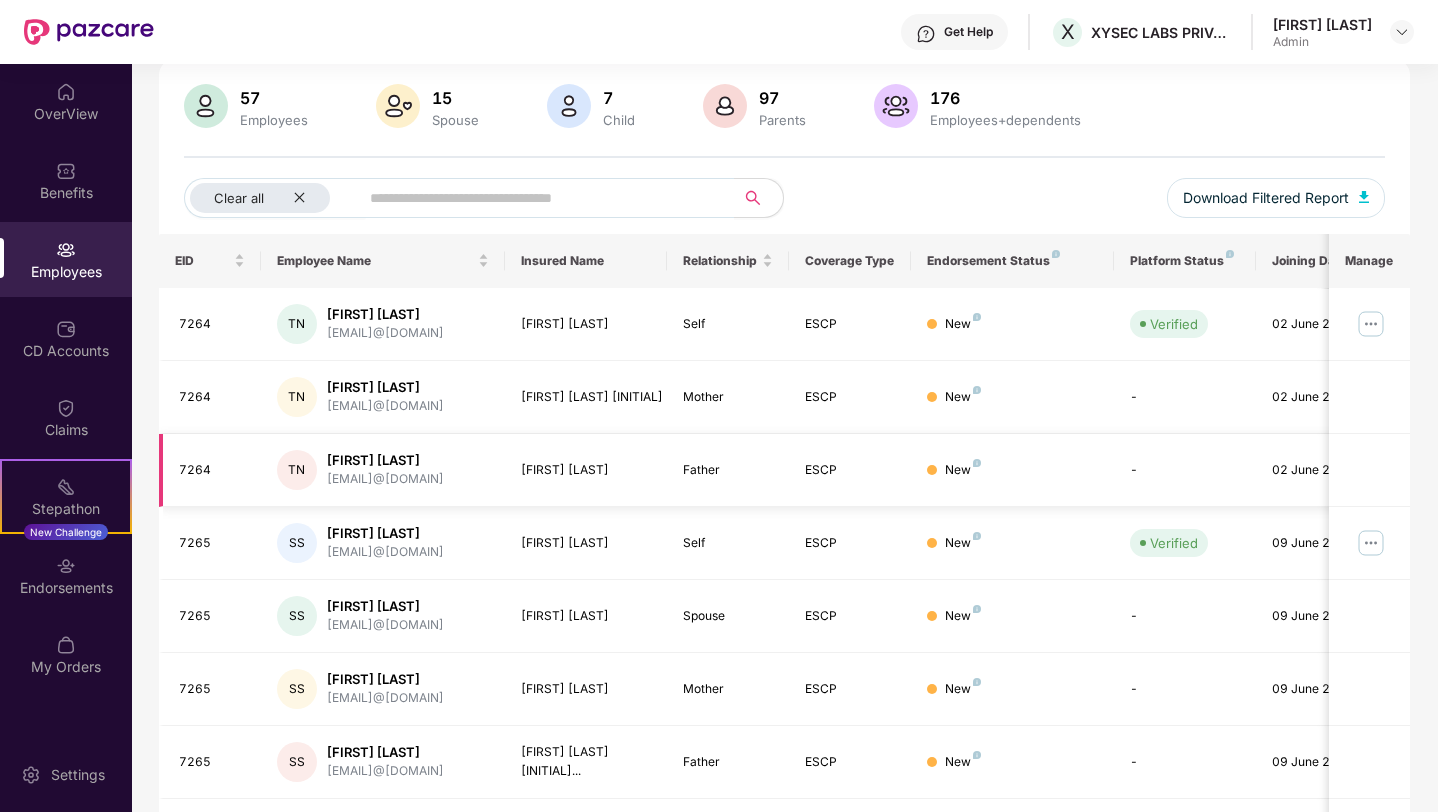 scroll, scrollTop: 0, scrollLeft: 0, axis: both 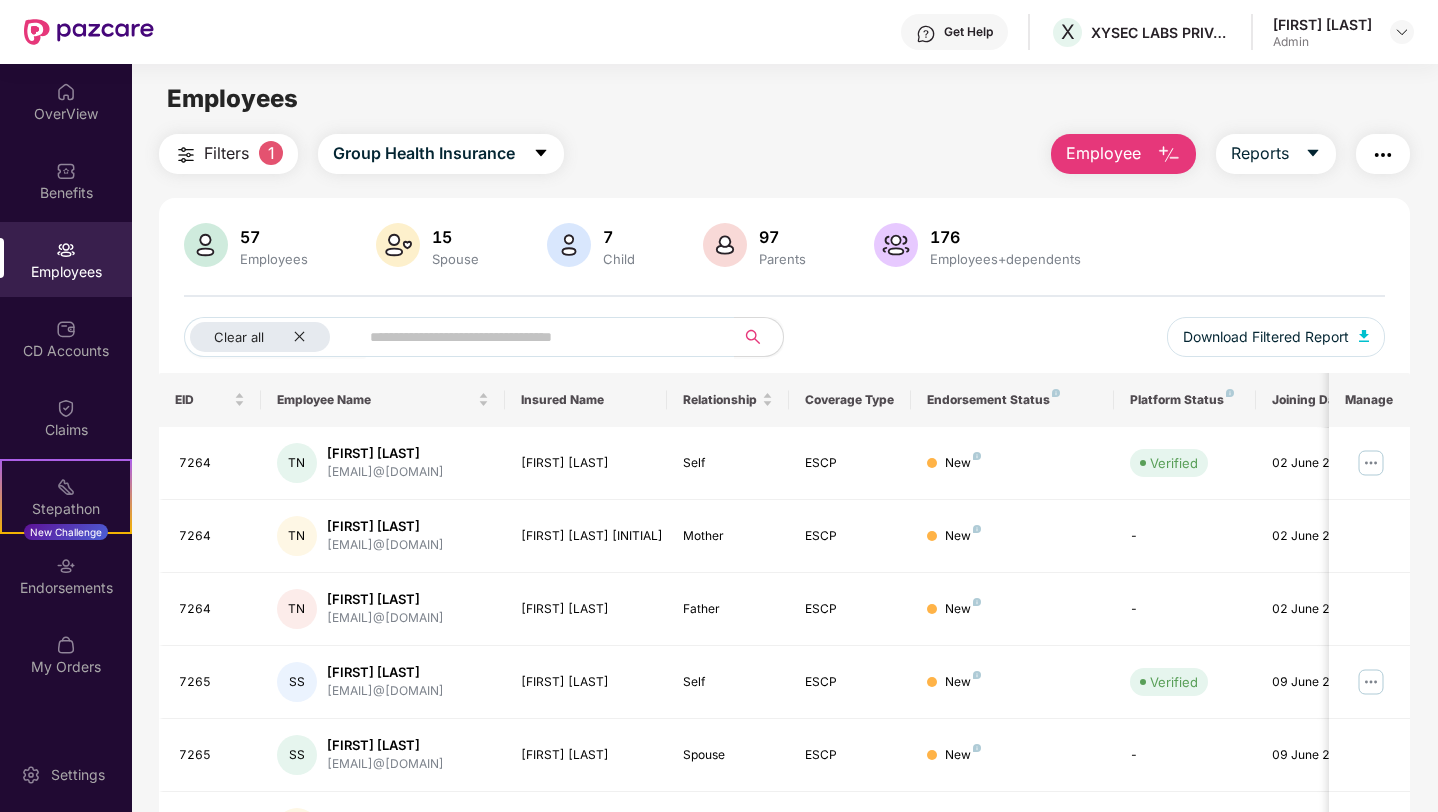 click on "Filters" at bounding box center (226, 153) 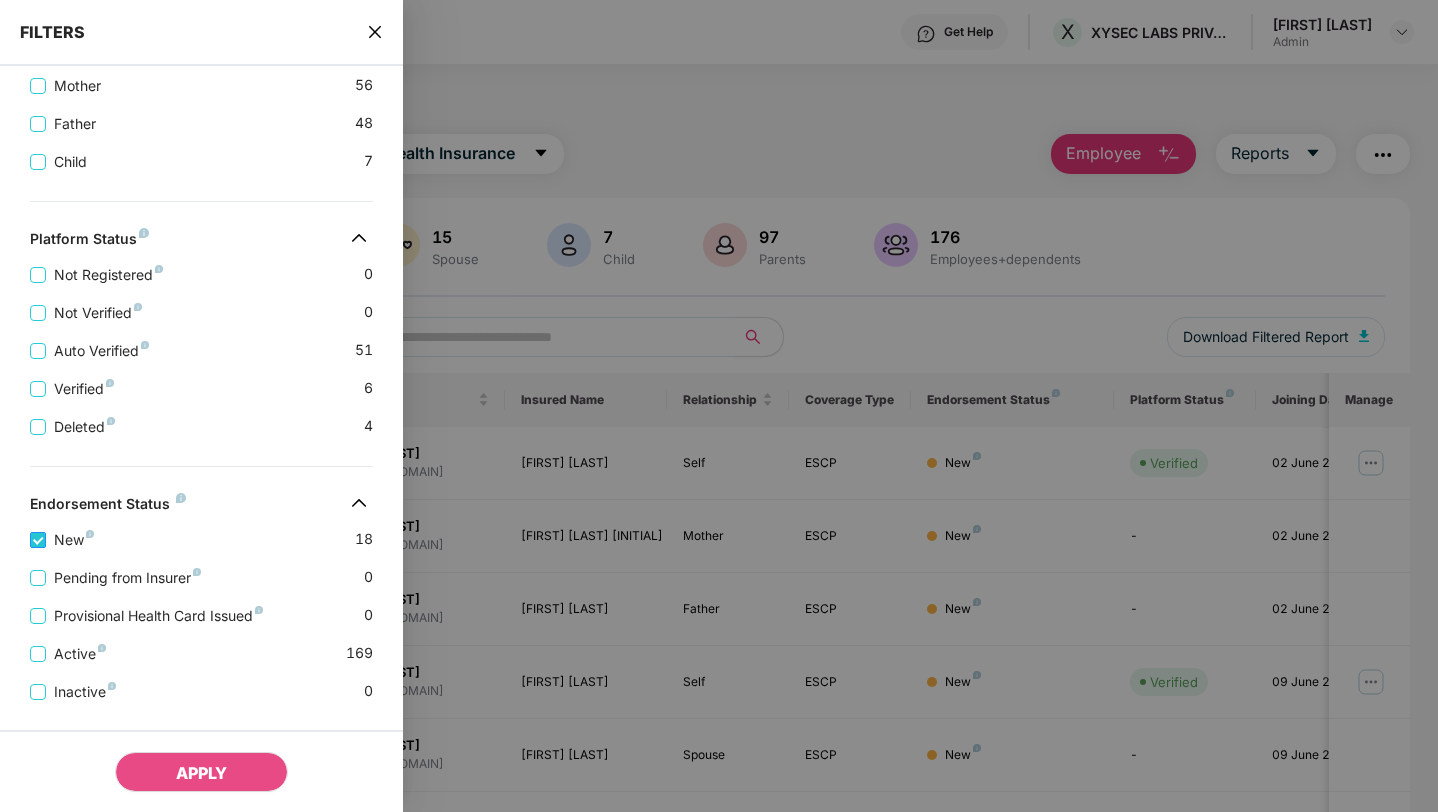 click on "New" at bounding box center [74, 540] 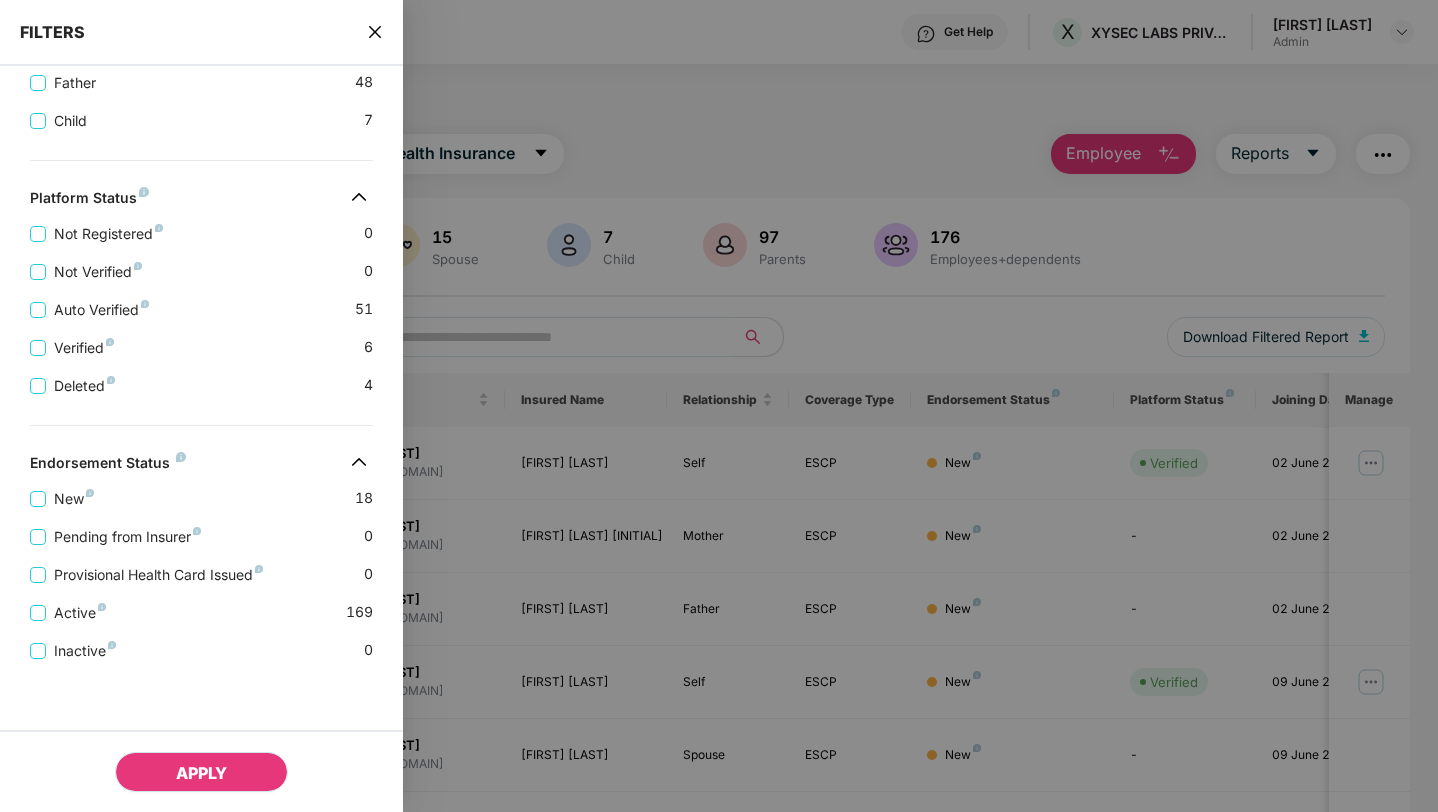 click on "APPLY" at bounding box center [201, 773] 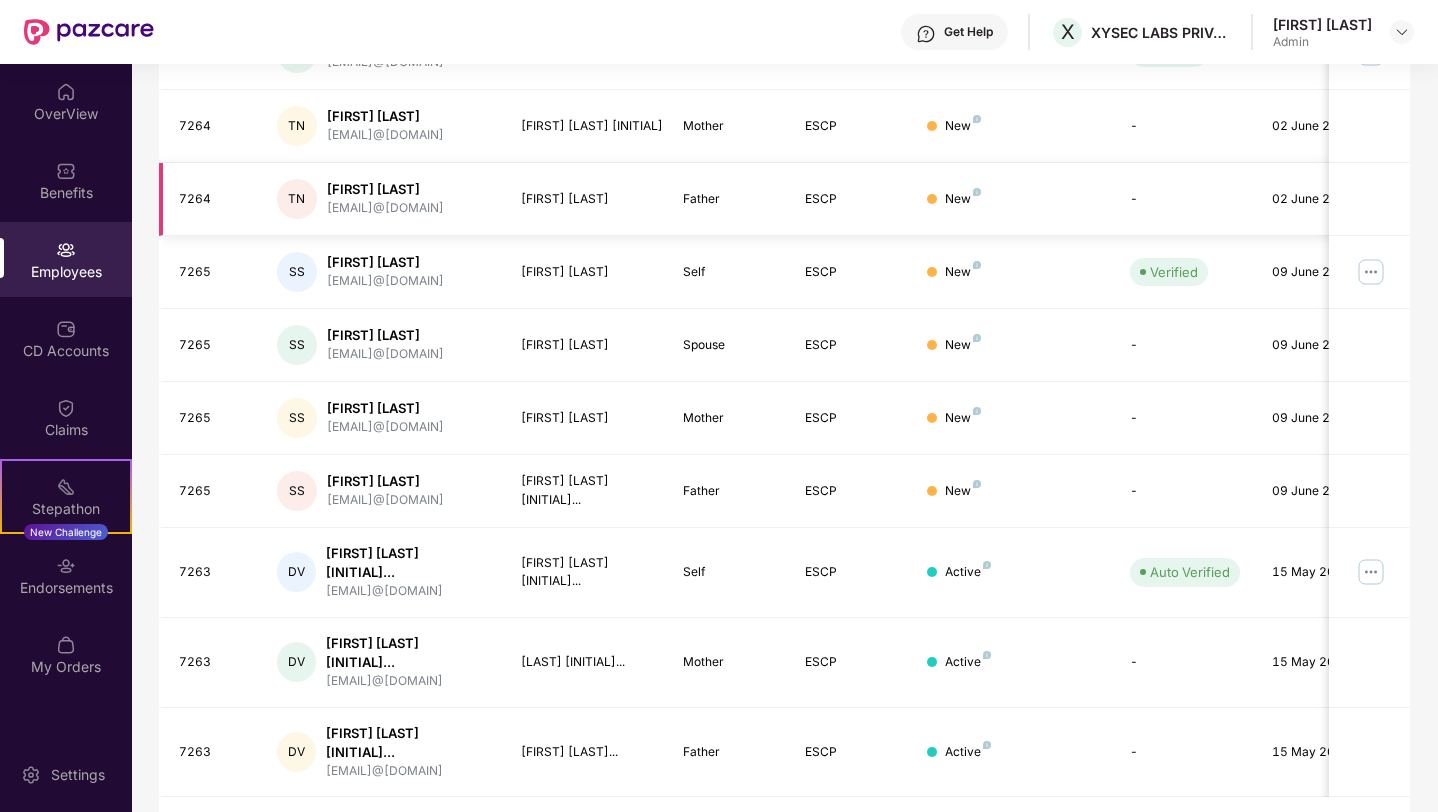 scroll, scrollTop: 467, scrollLeft: 0, axis: vertical 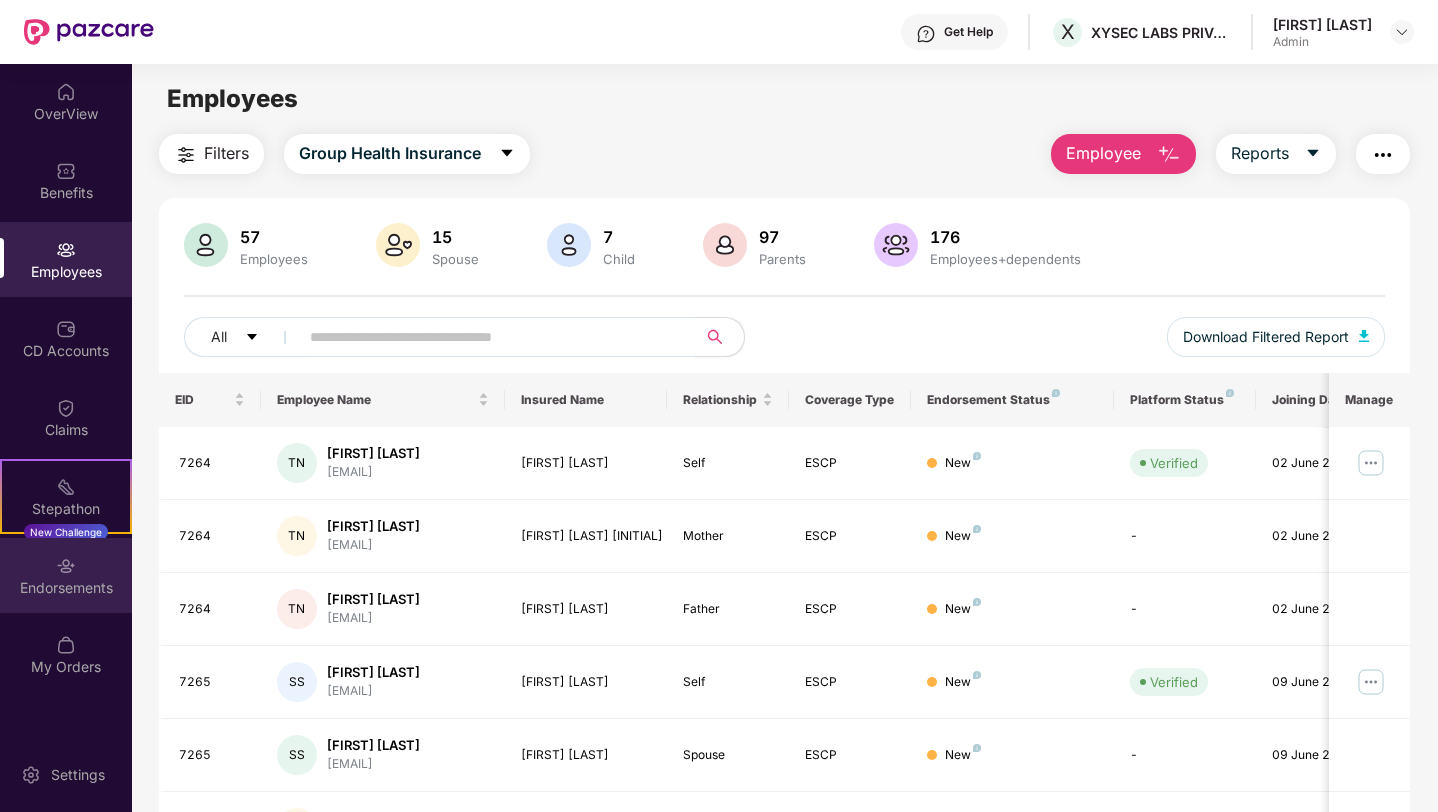click on "Endorsements" at bounding box center (66, 588) 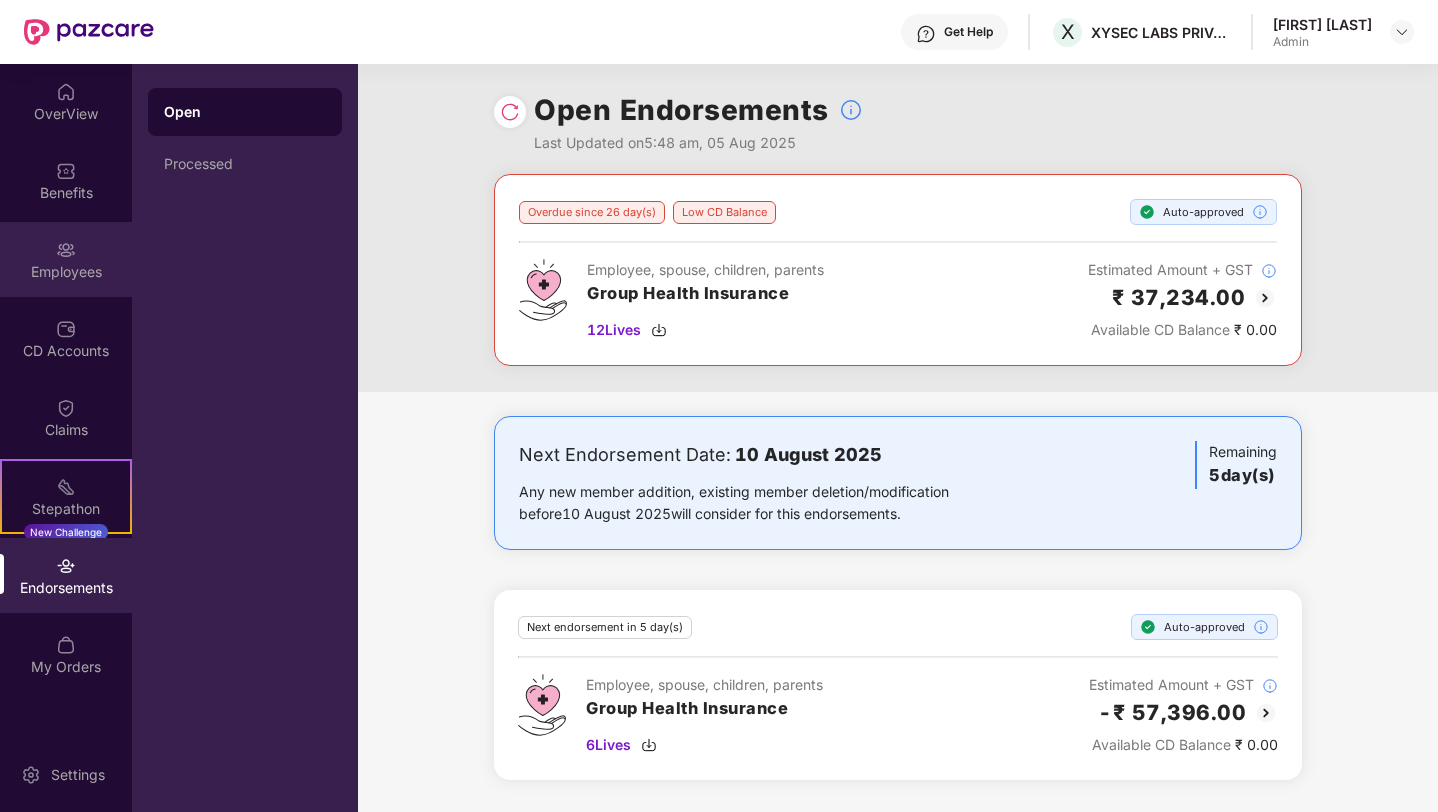 click at bounding box center [66, 250] 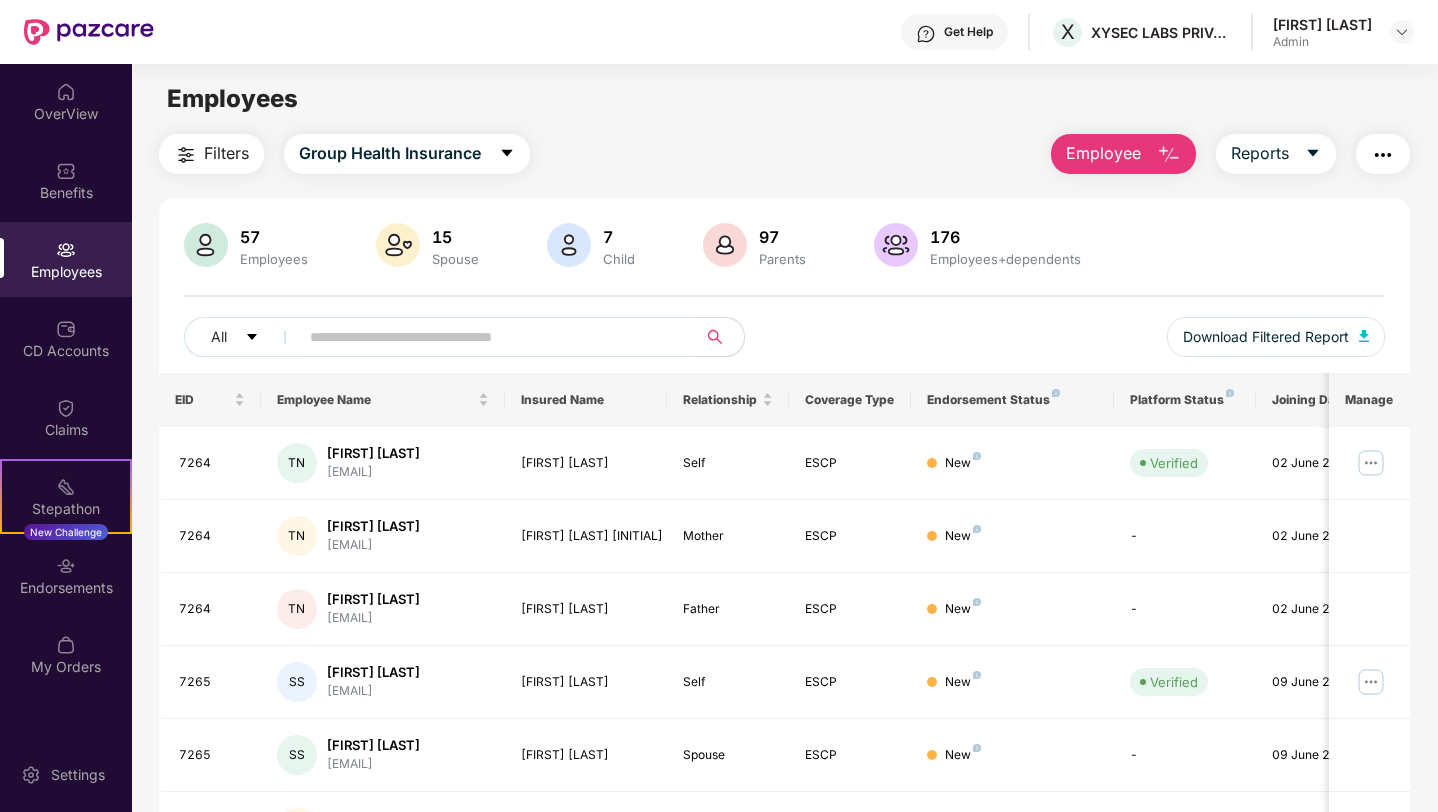 click on "Employee" at bounding box center (1103, 153) 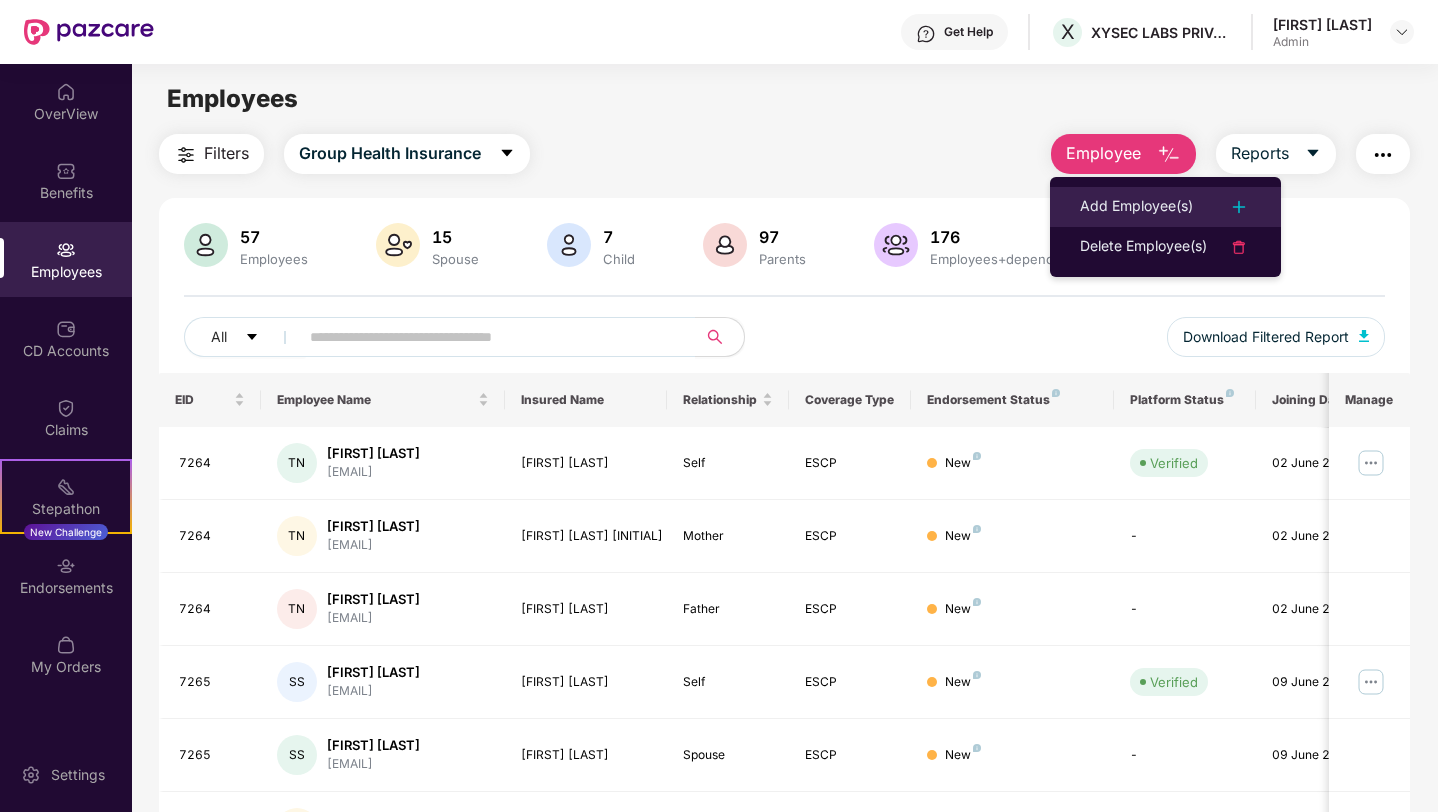 click on "Add Employee(s)" at bounding box center (1136, 207) 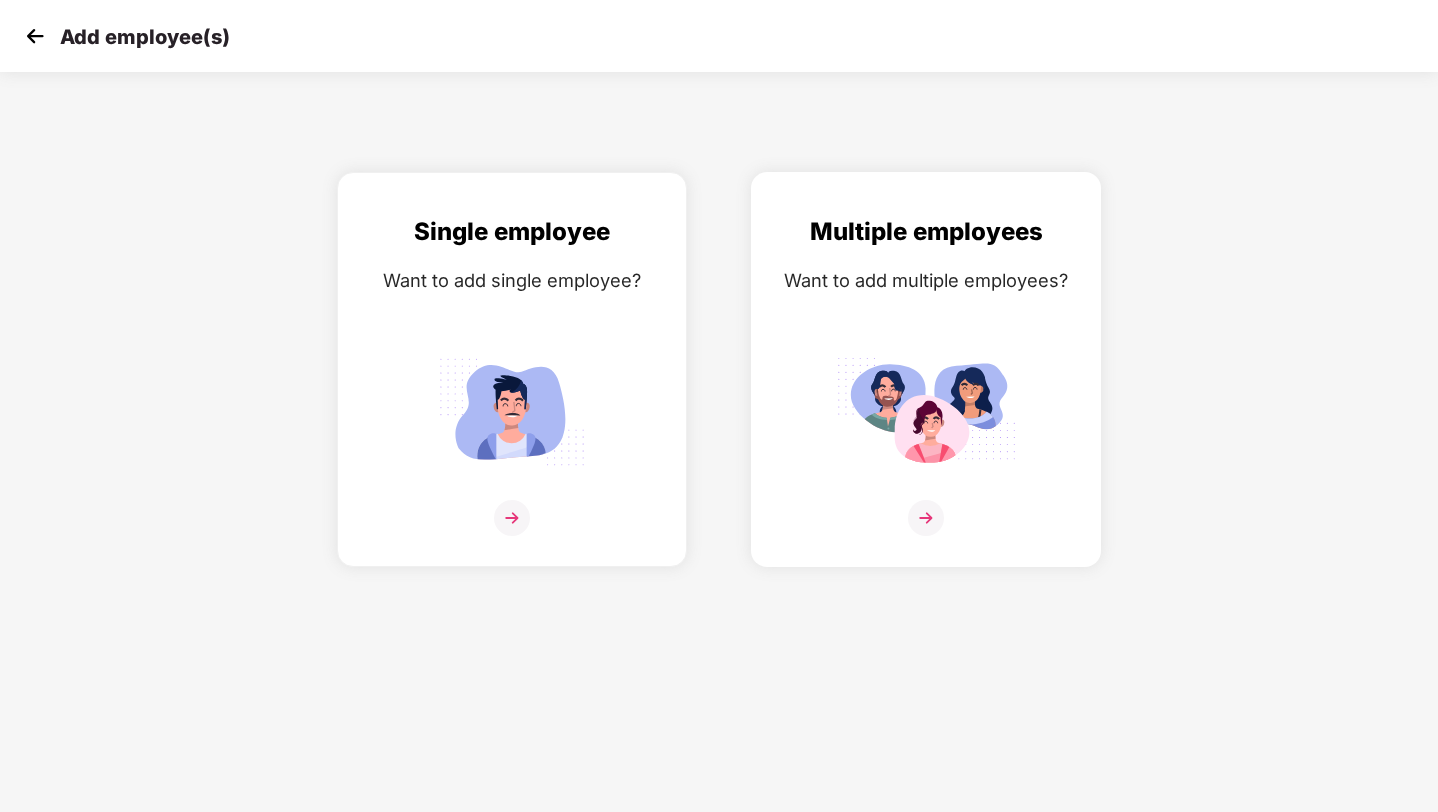 click at bounding box center [926, 411] 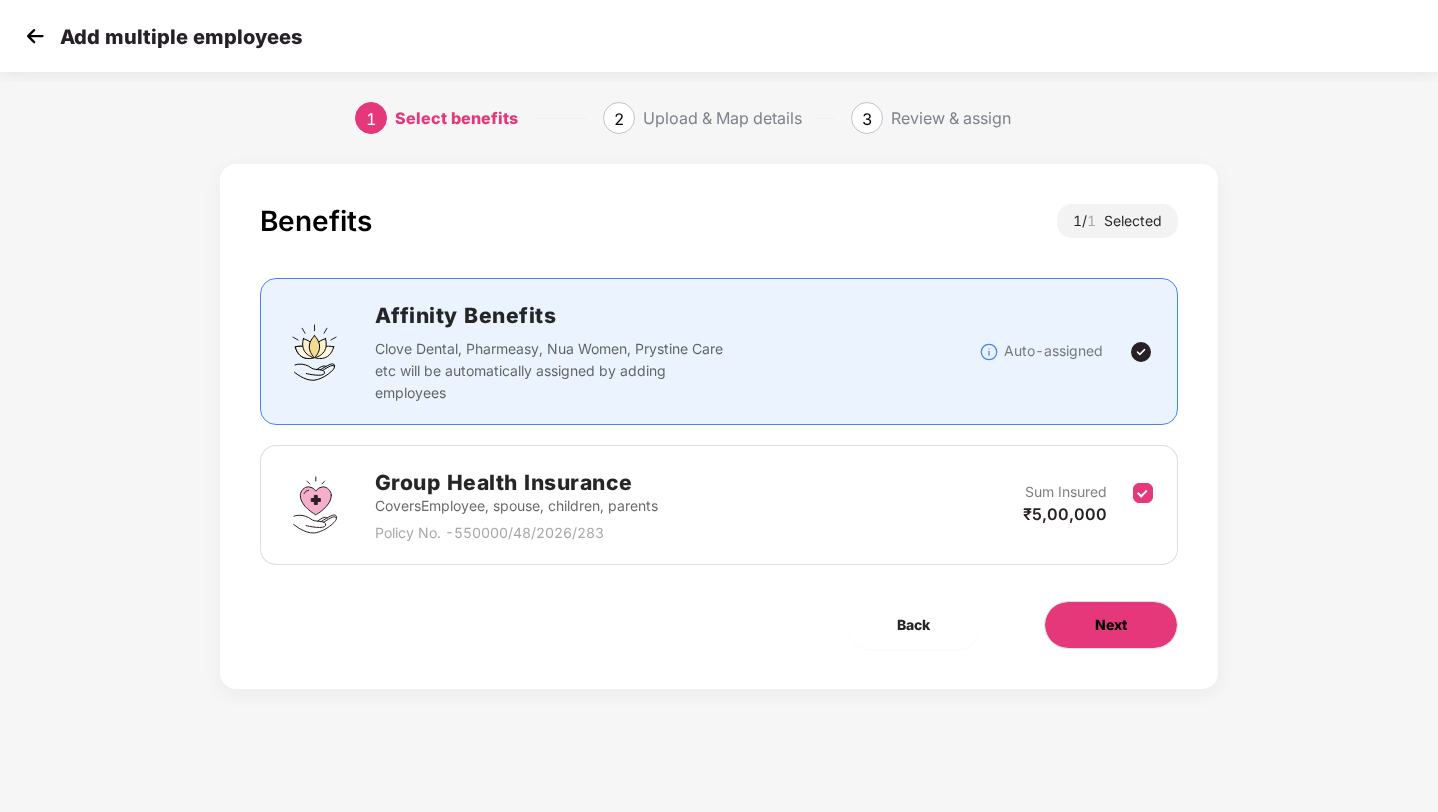 click on "Next" at bounding box center (1111, 625) 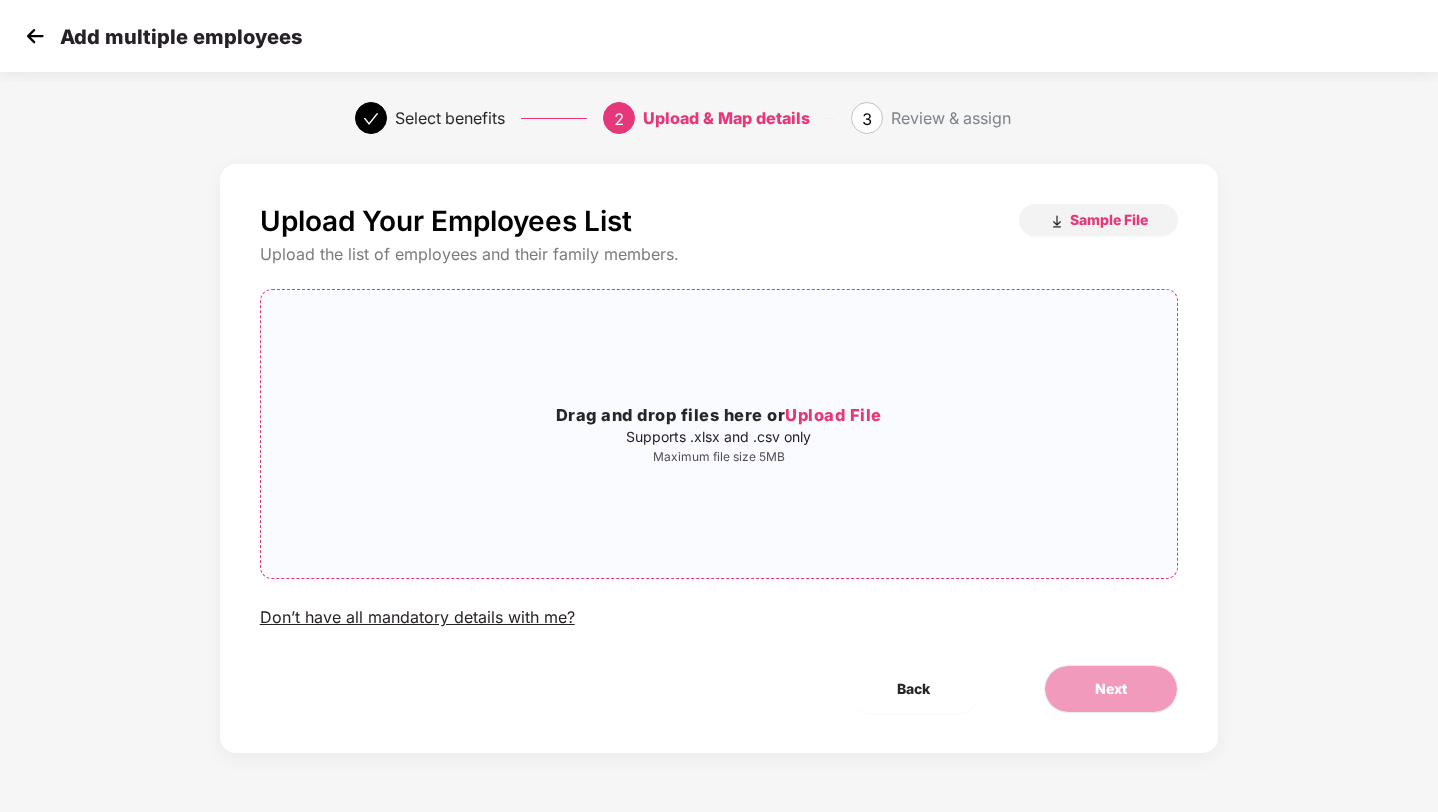 click on "Upload File" at bounding box center (833, 415) 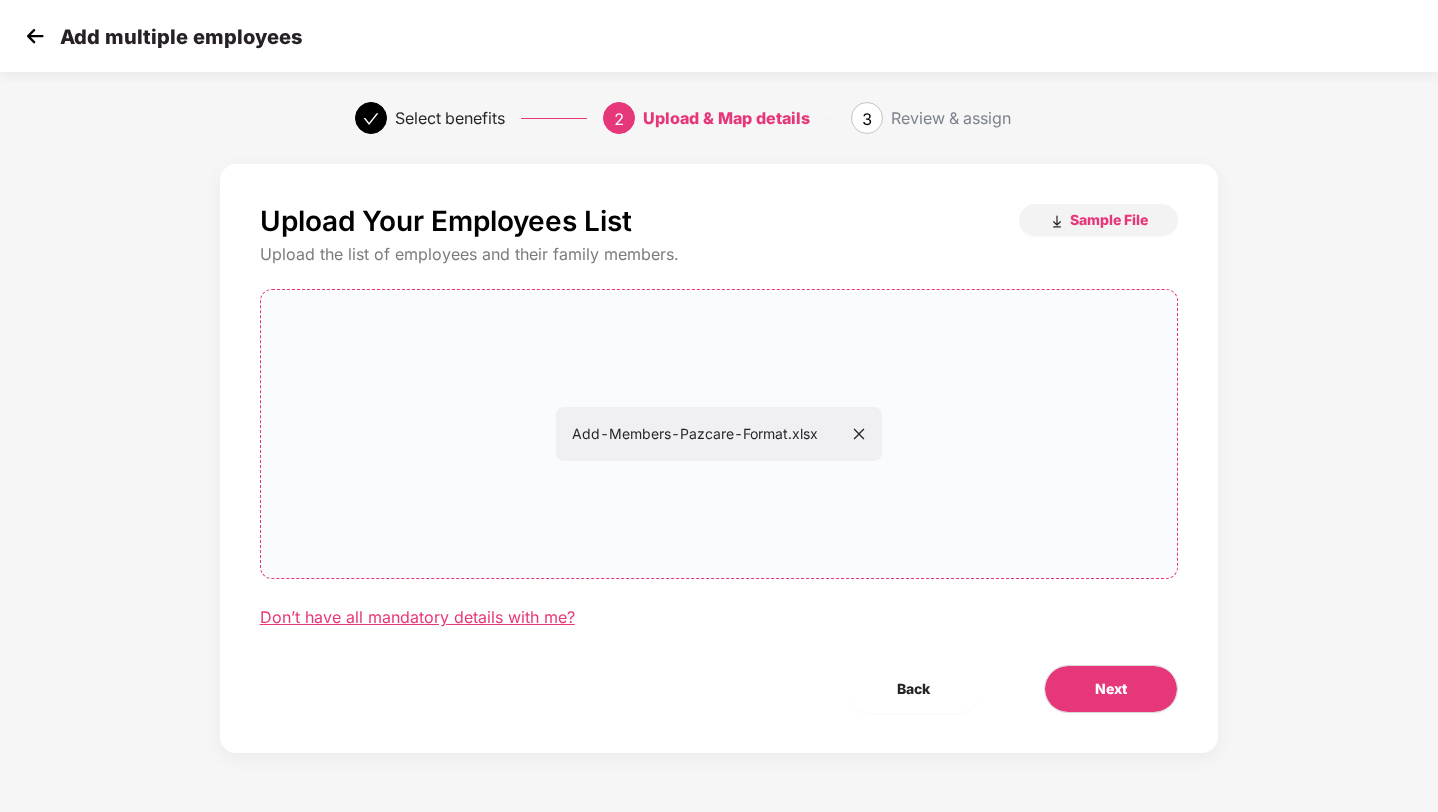 click on "Don’t have all mandatory details with me?" at bounding box center [417, 617] 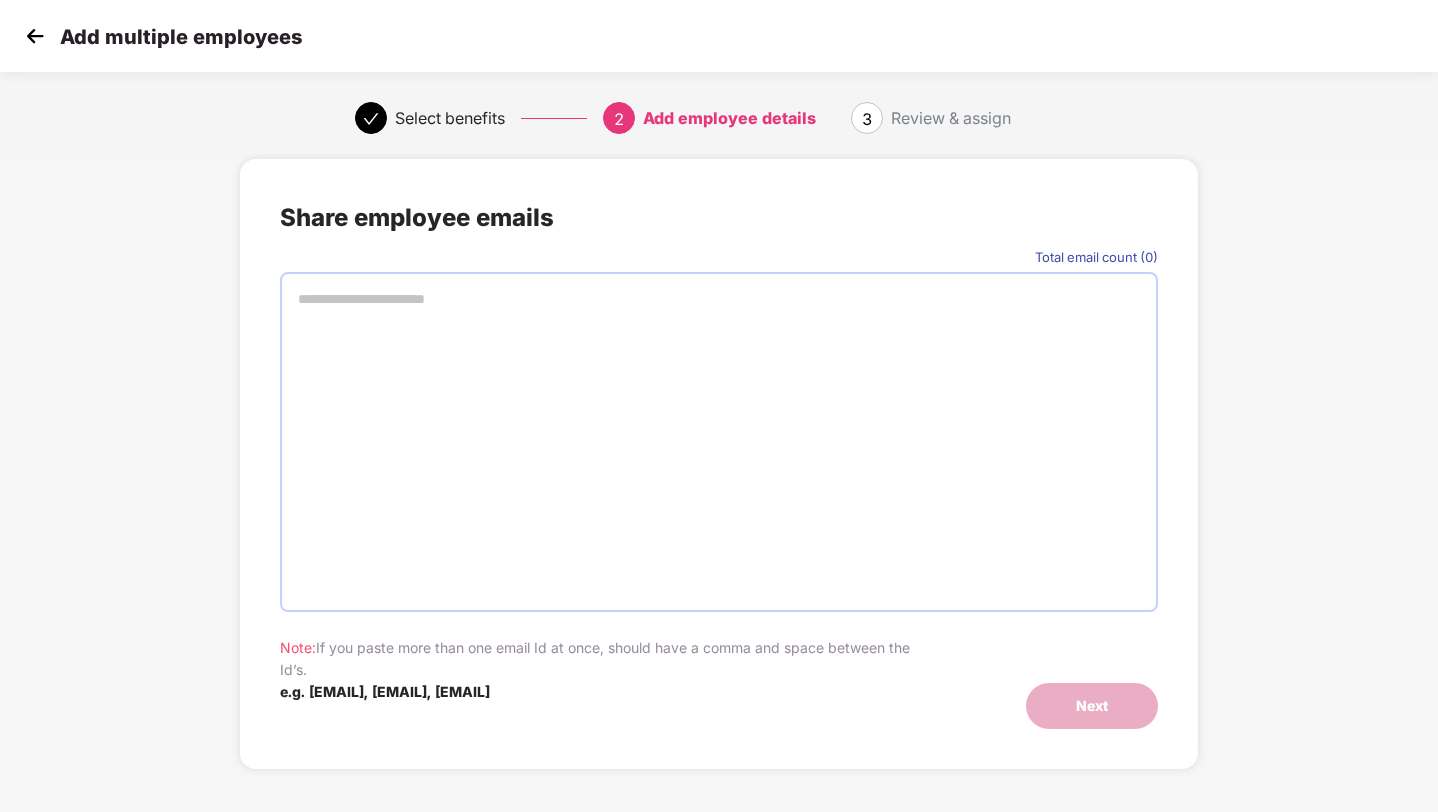 click at bounding box center [35, 36] 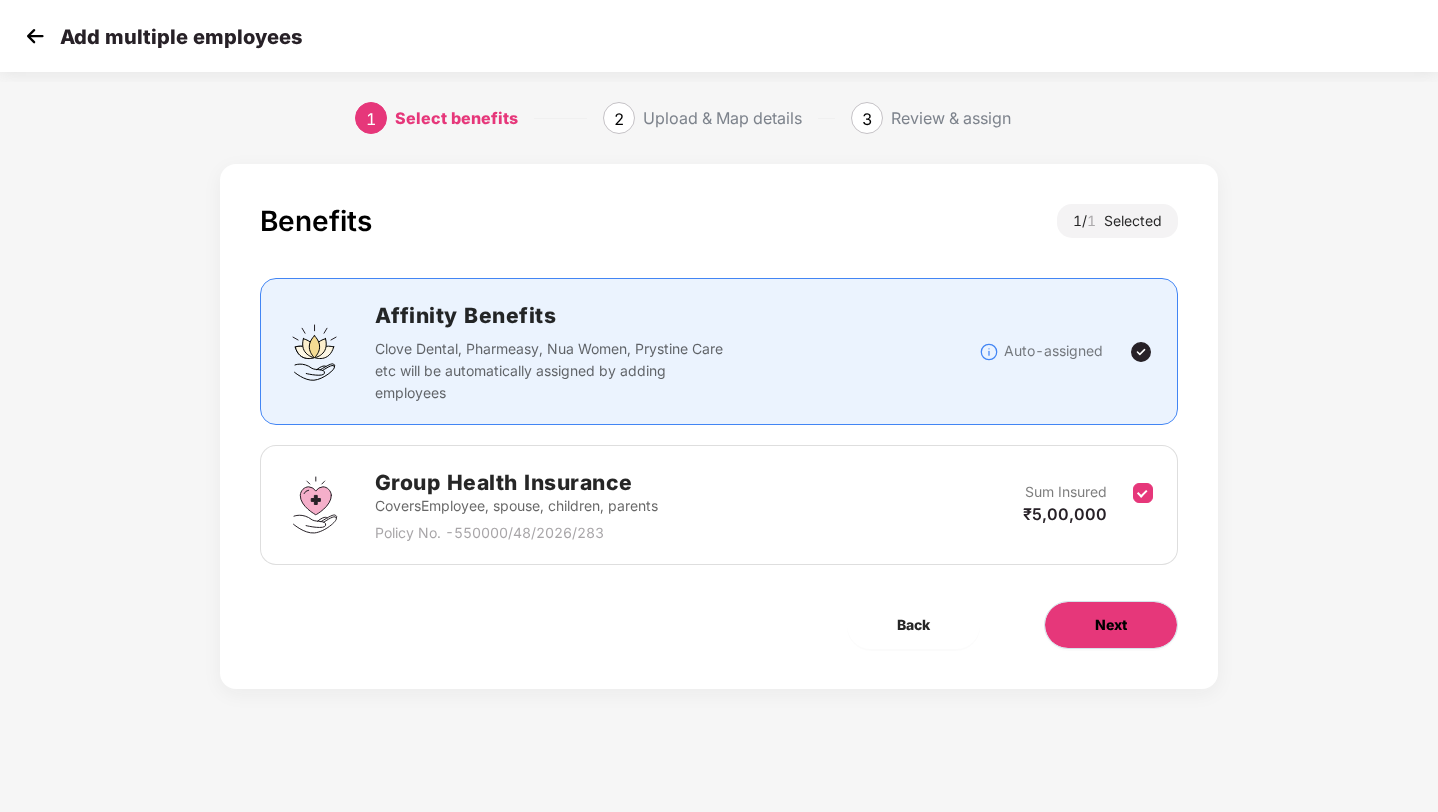 click on "Next" at bounding box center (1111, 625) 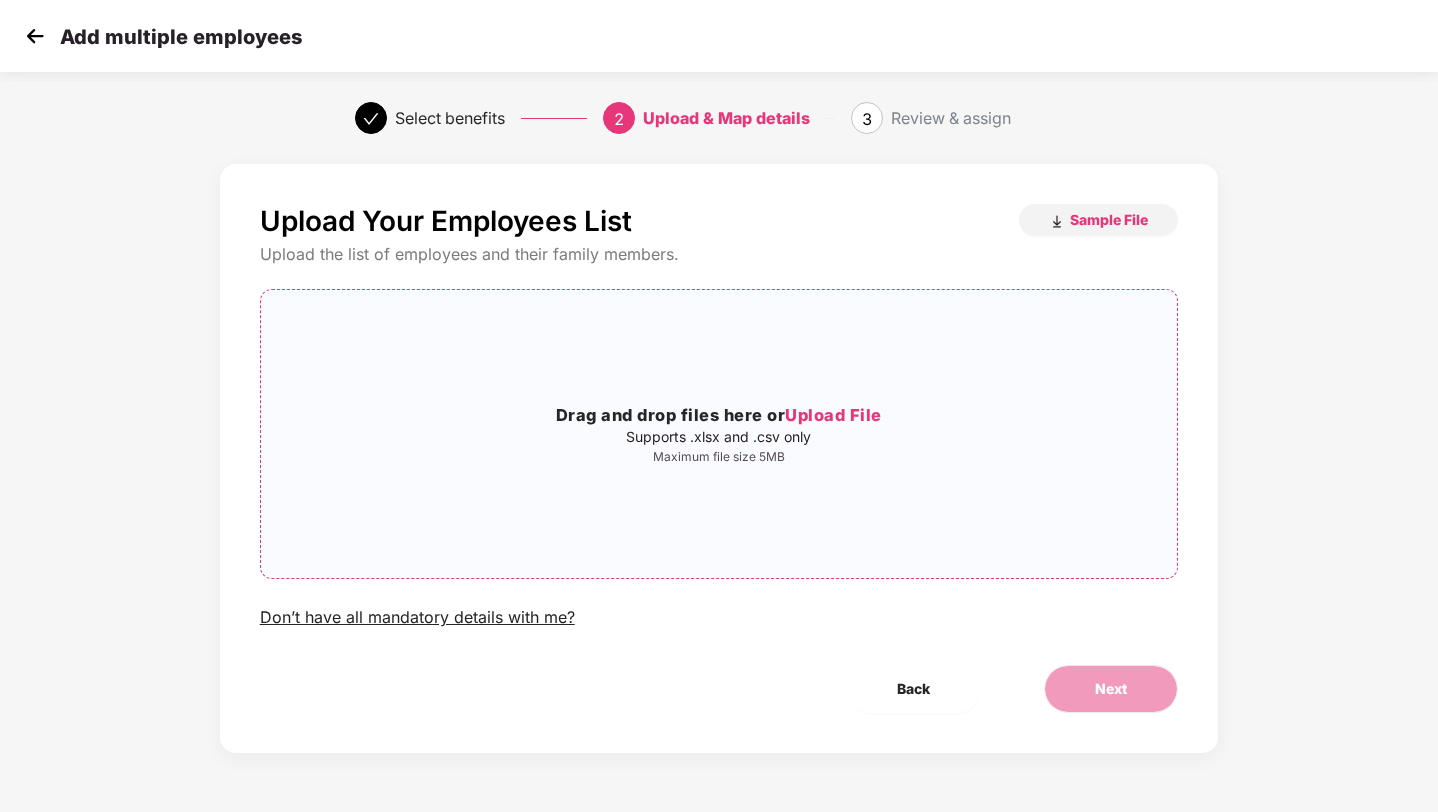 click on "Upload File" at bounding box center (833, 415) 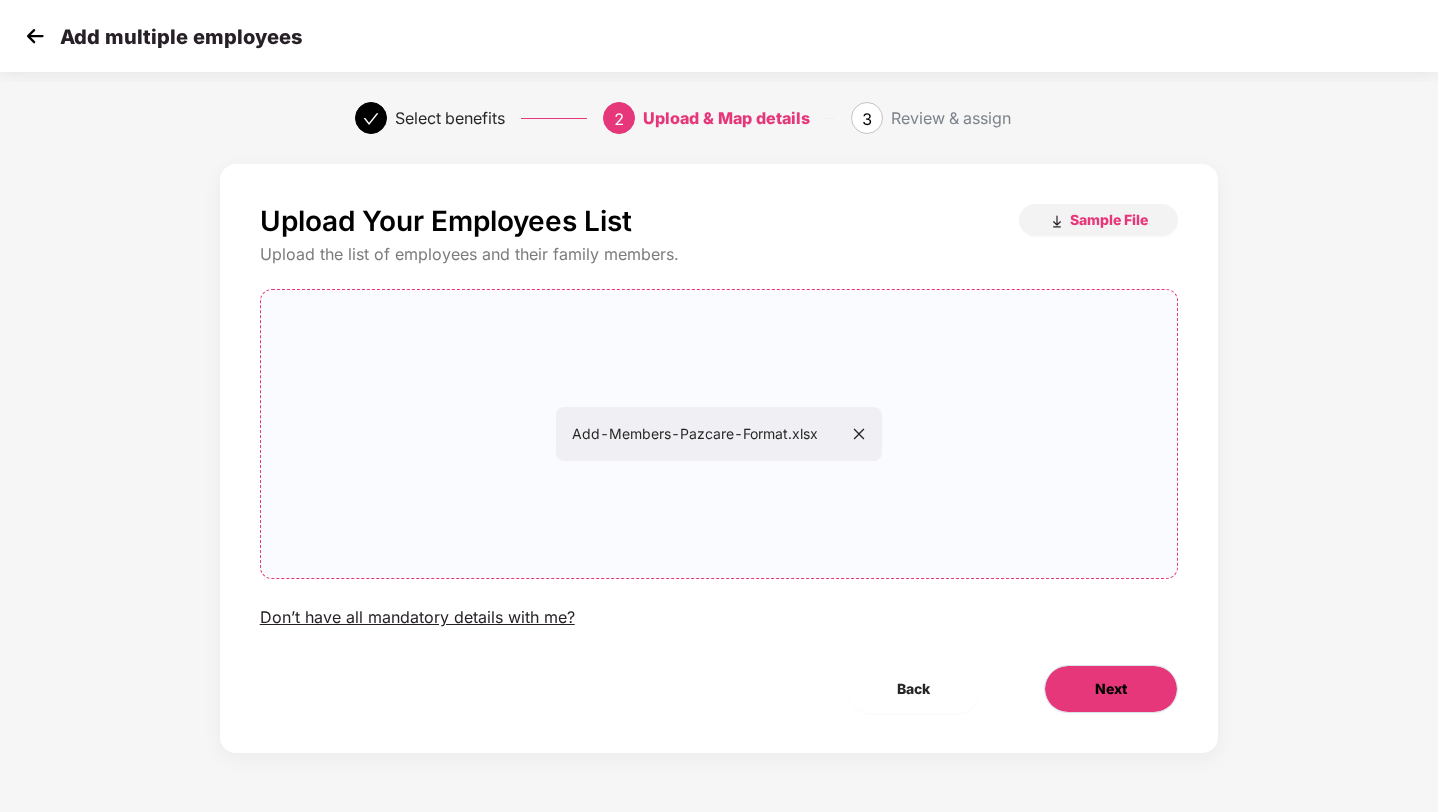 click on "Next" at bounding box center (1111, 689) 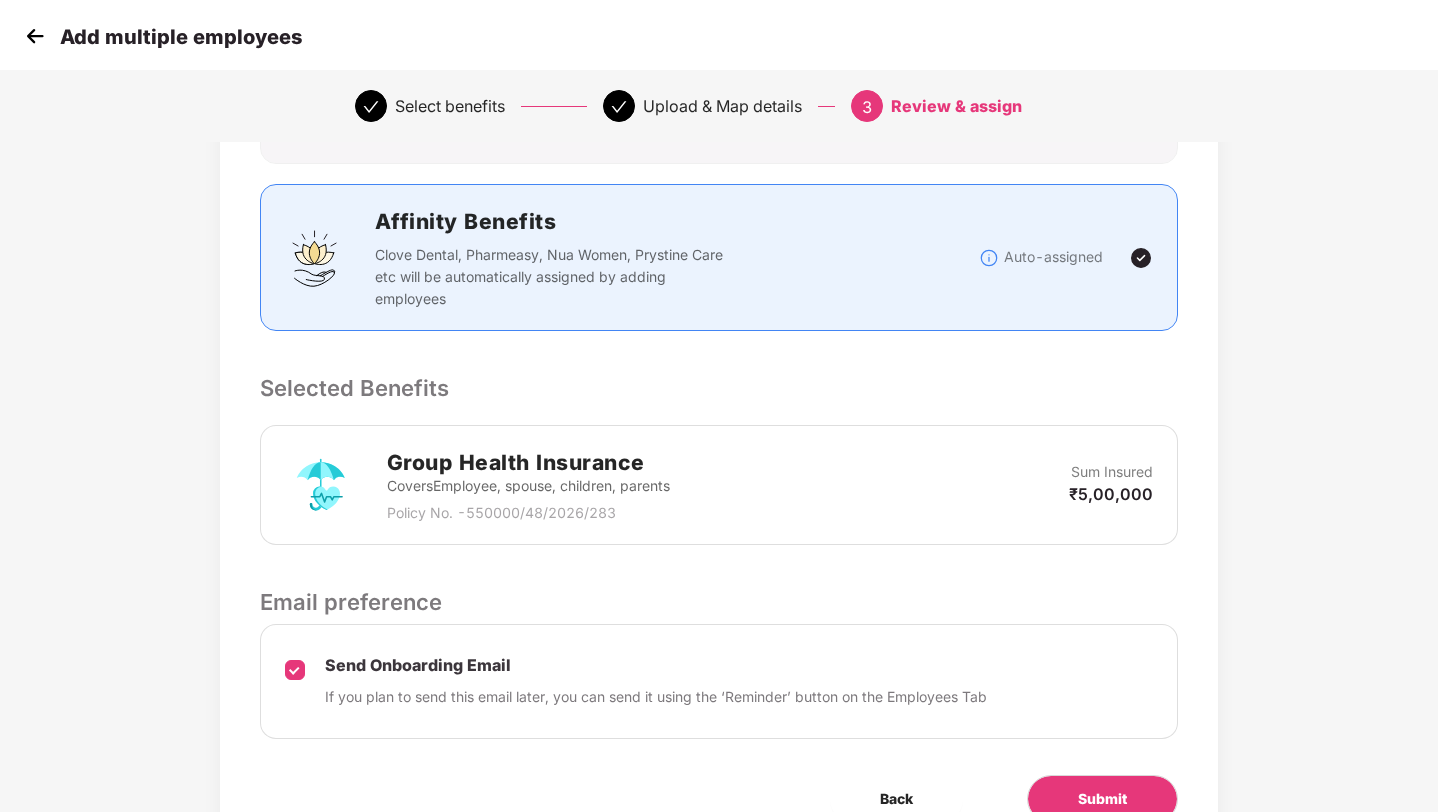 scroll, scrollTop: 324, scrollLeft: 0, axis: vertical 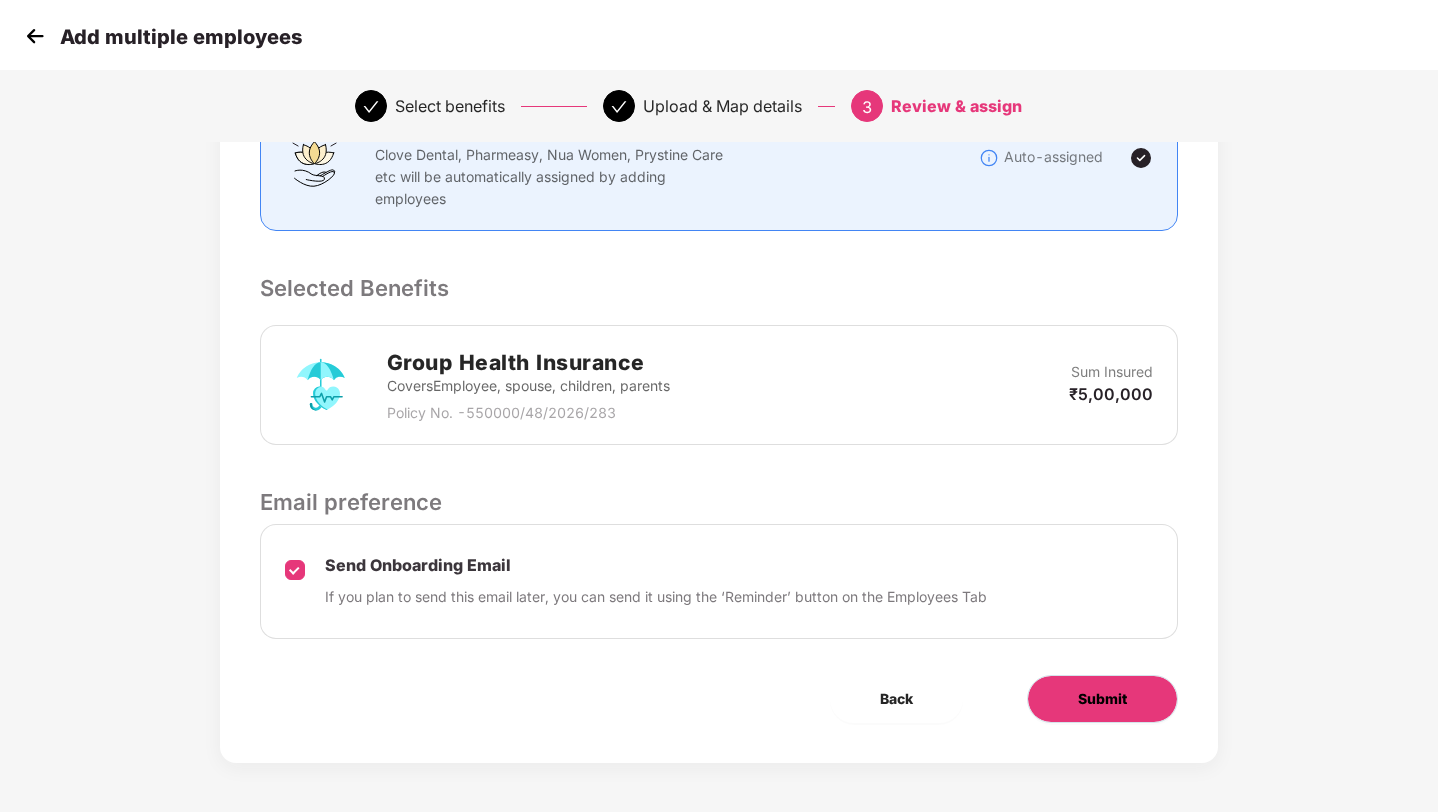 click on "Submit" at bounding box center [1102, 699] 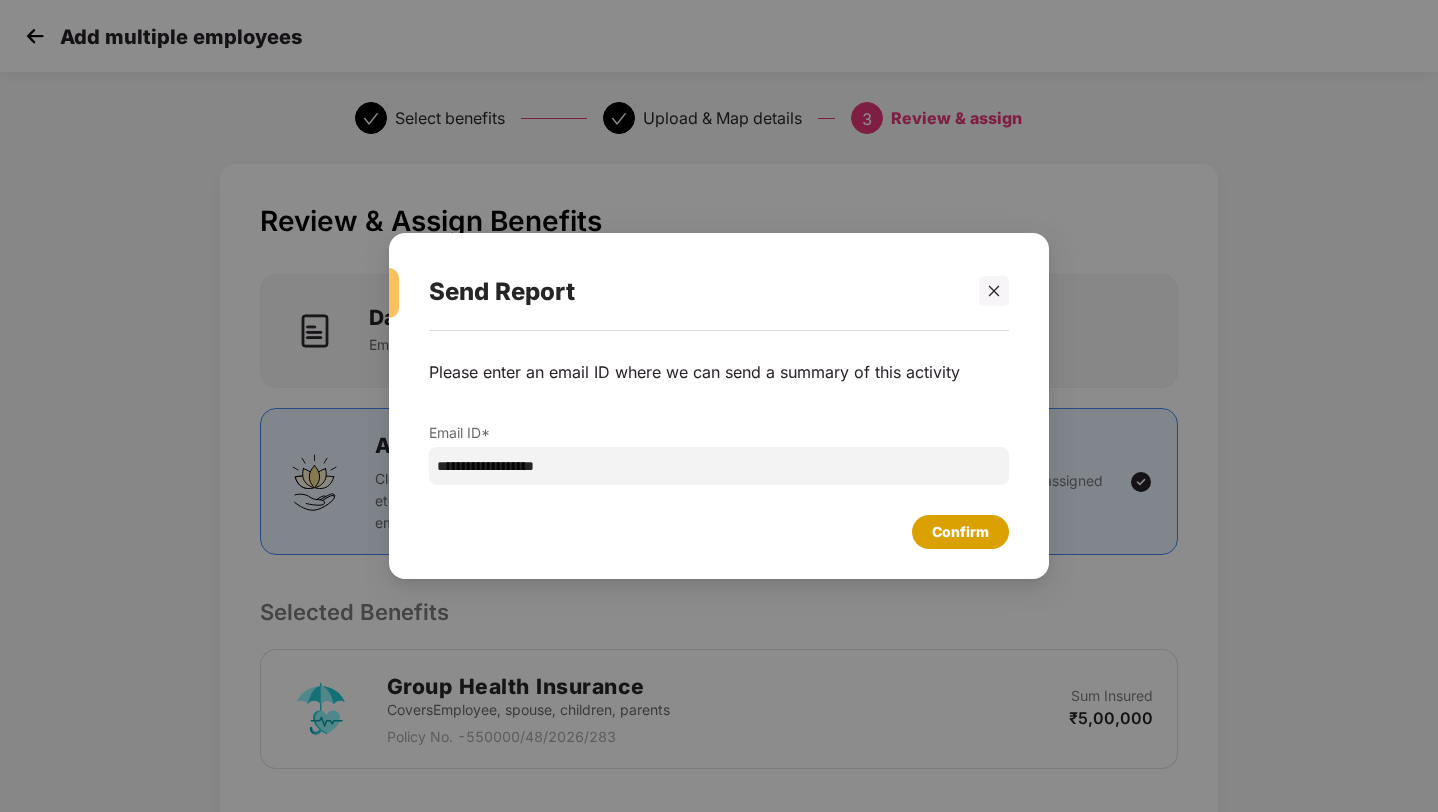 click on "Confirm" at bounding box center [960, 532] 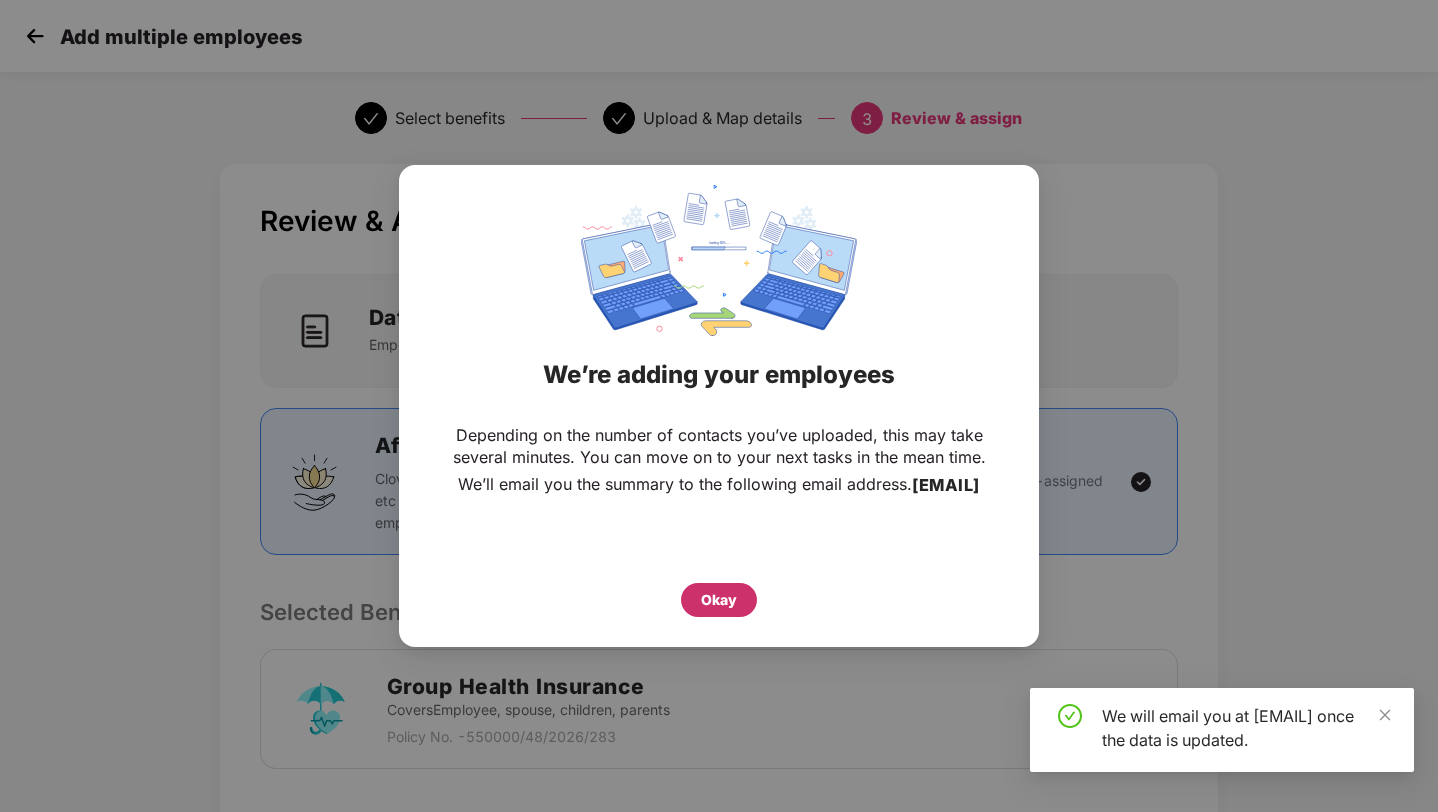 click on "Okay" at bounding box center [719, 600] 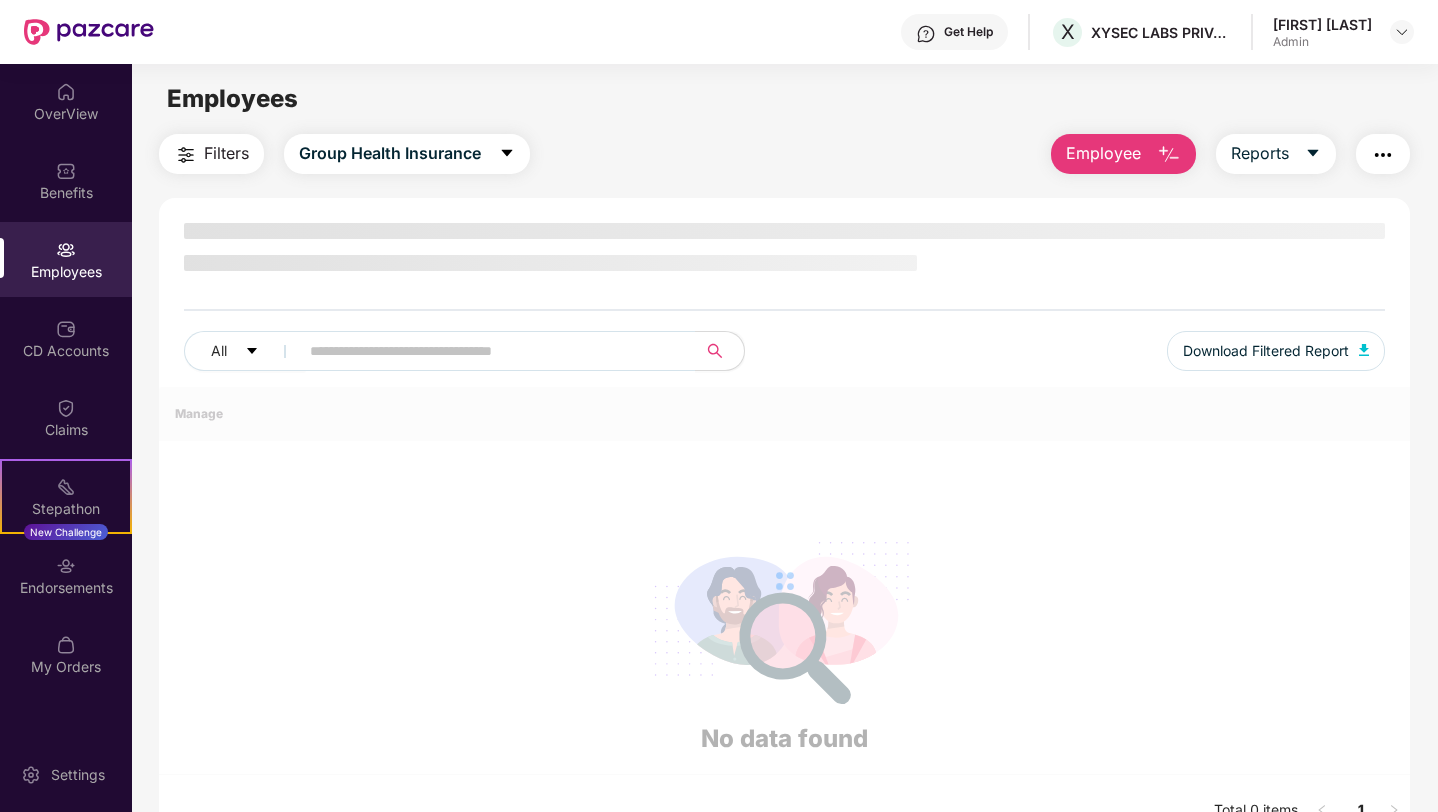 scroll, scrollTop: 0, scrollLeft: 0, axis: both 